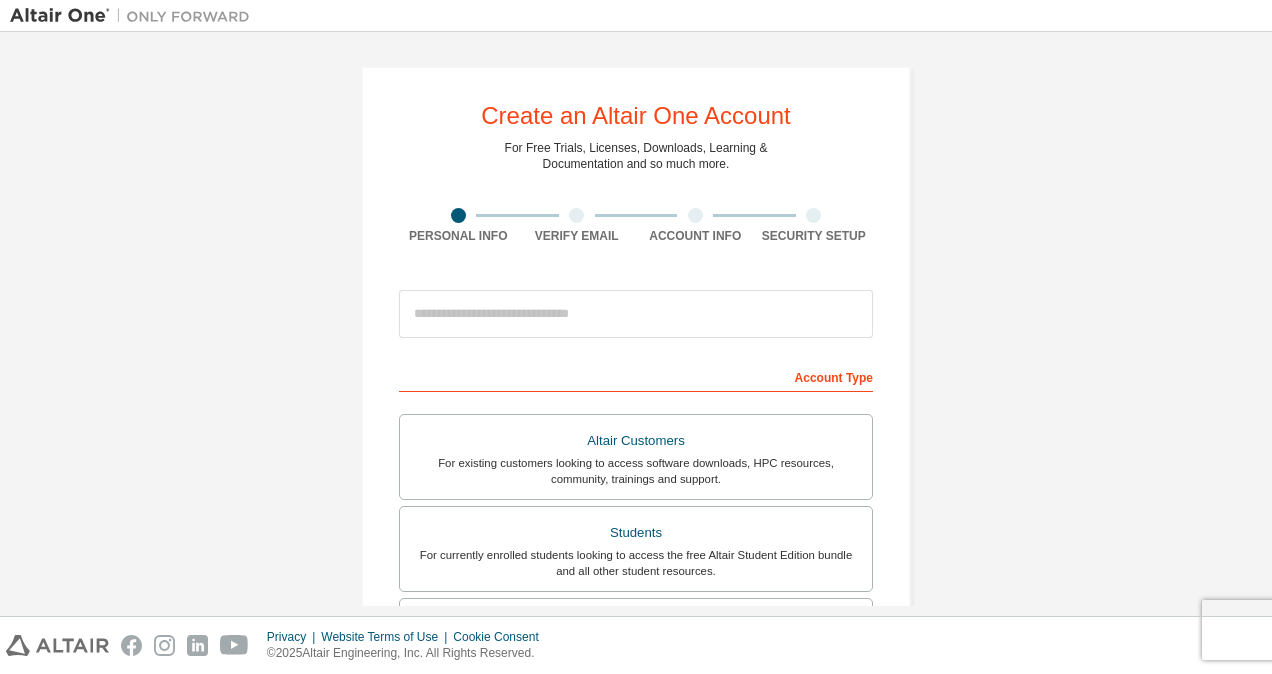 scroll, scrollTop: 0, scrollLeft: 0, axis: both 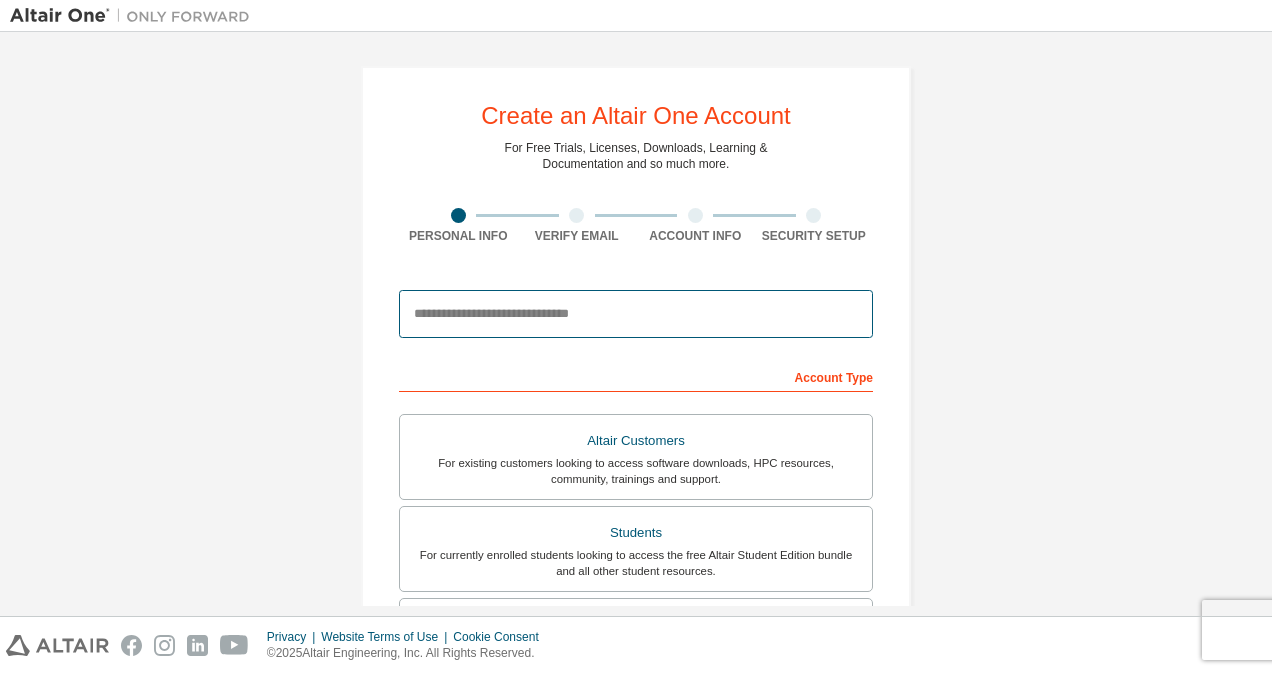 click at bounding box center (636, 314) 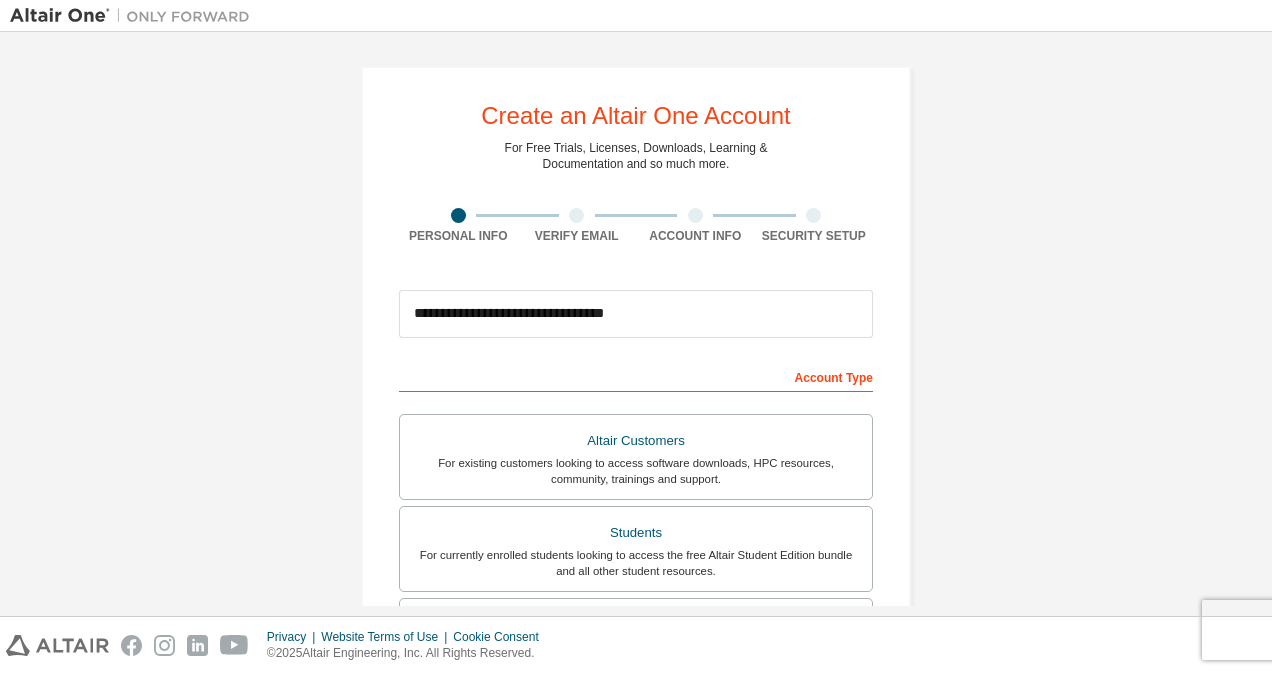 type on "**" 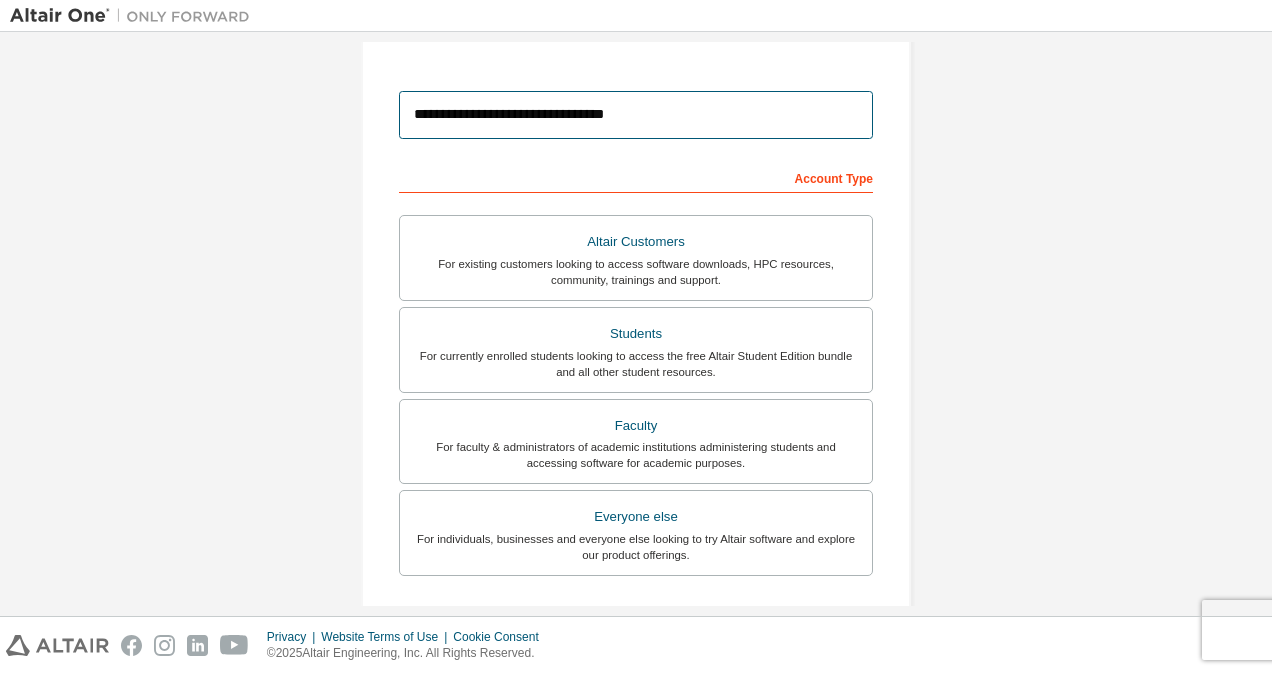 scroll, scrollTop: 200, scrollLeft: 0, axis: vertical 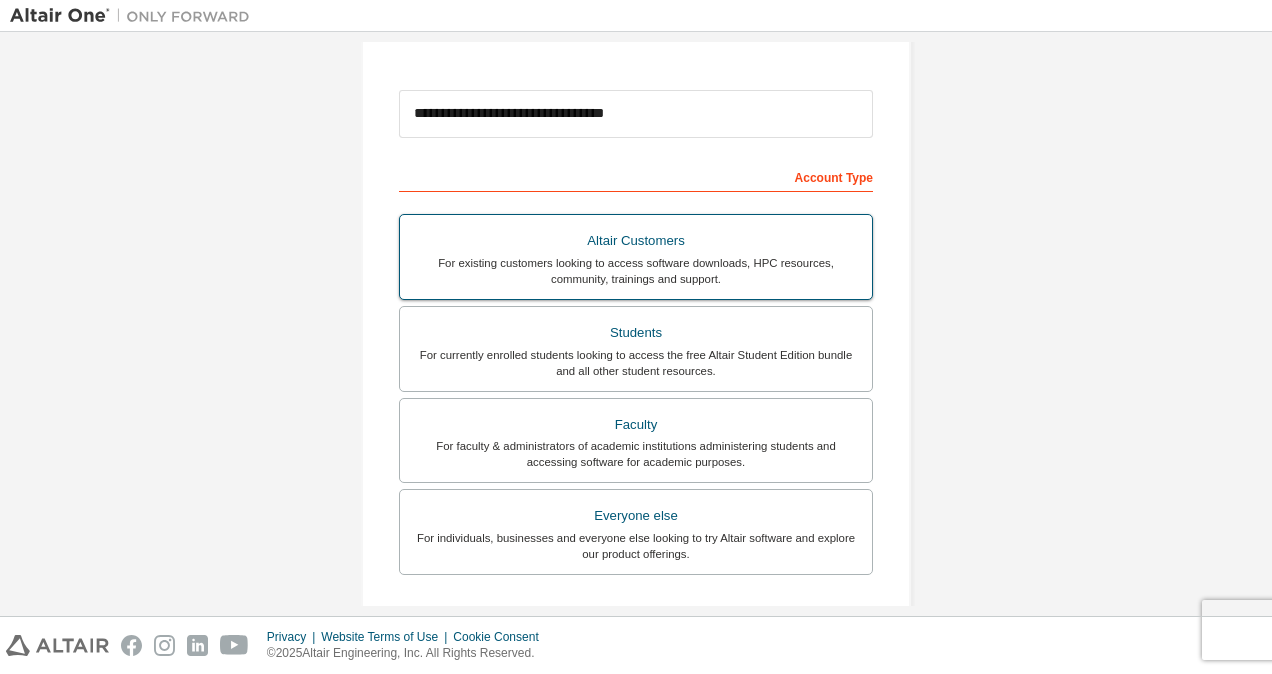 click on "For existing customers looking to access software downloads, HPC resources, community, trainings and support." at bounding box center (636, 271) 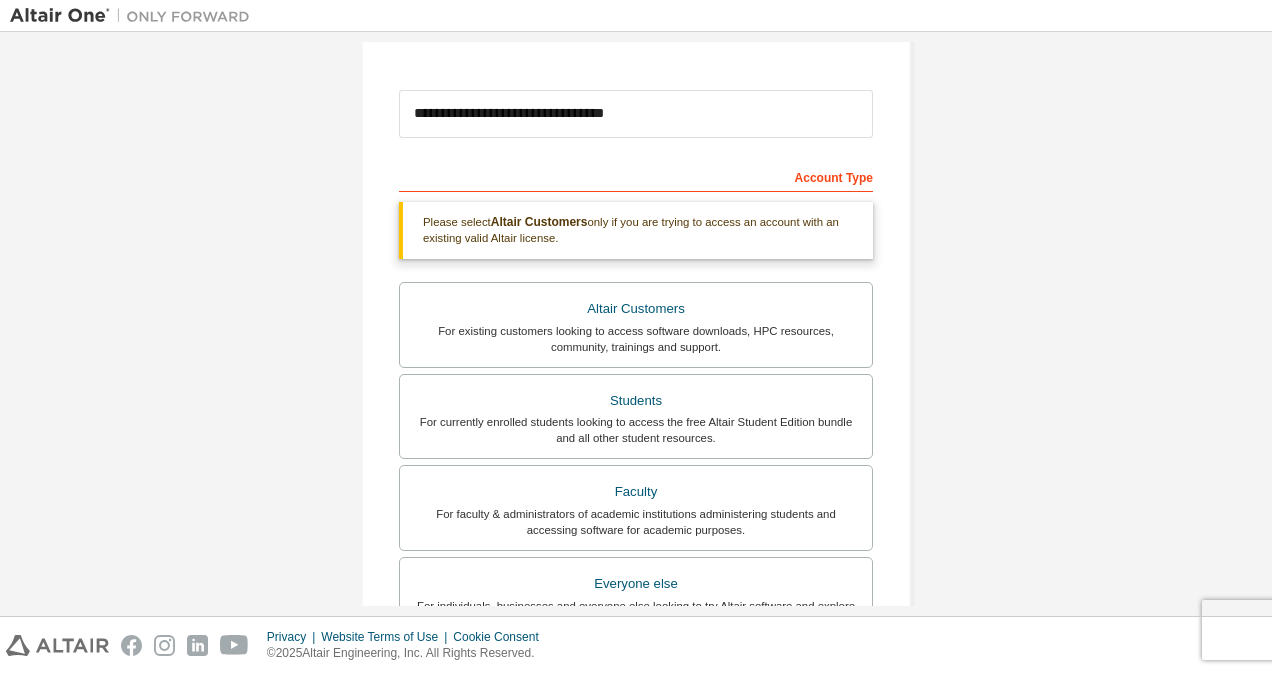 click on "Please select  Altair Customers  only if you are trying to access an account with an existing valid Altair license." at bounding box center (636, 230) 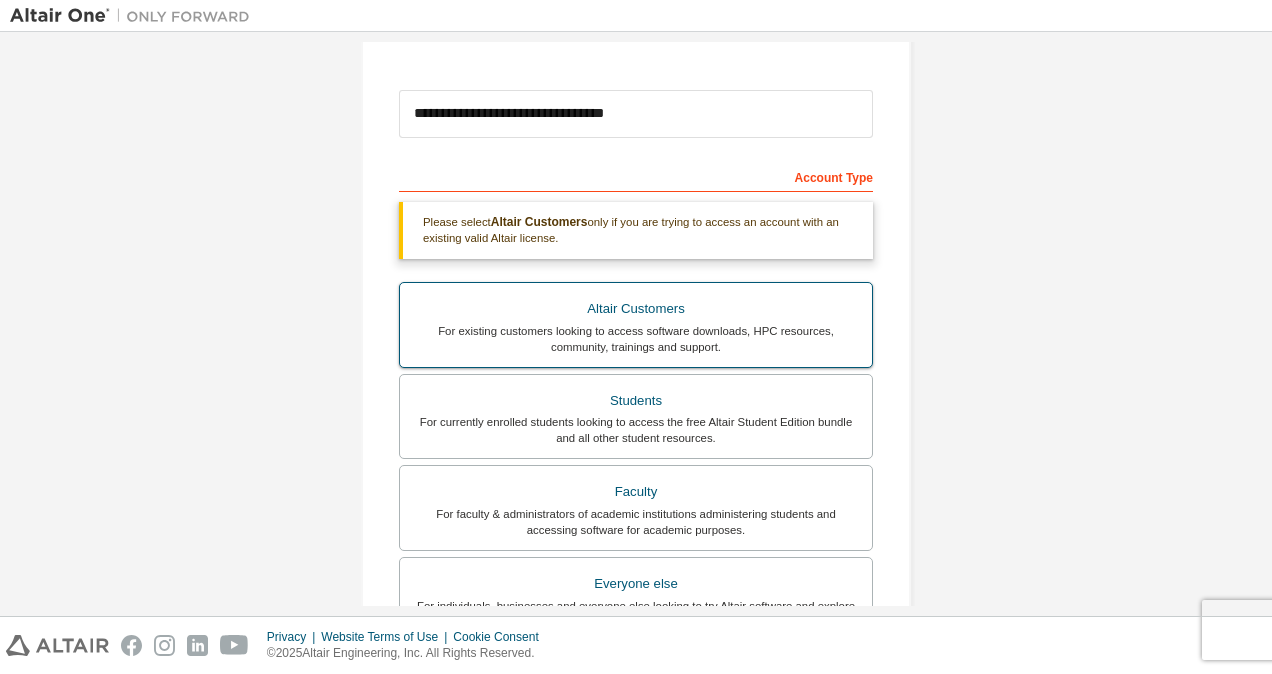 click on "Altair Customers" at bounding box center [636, 309] 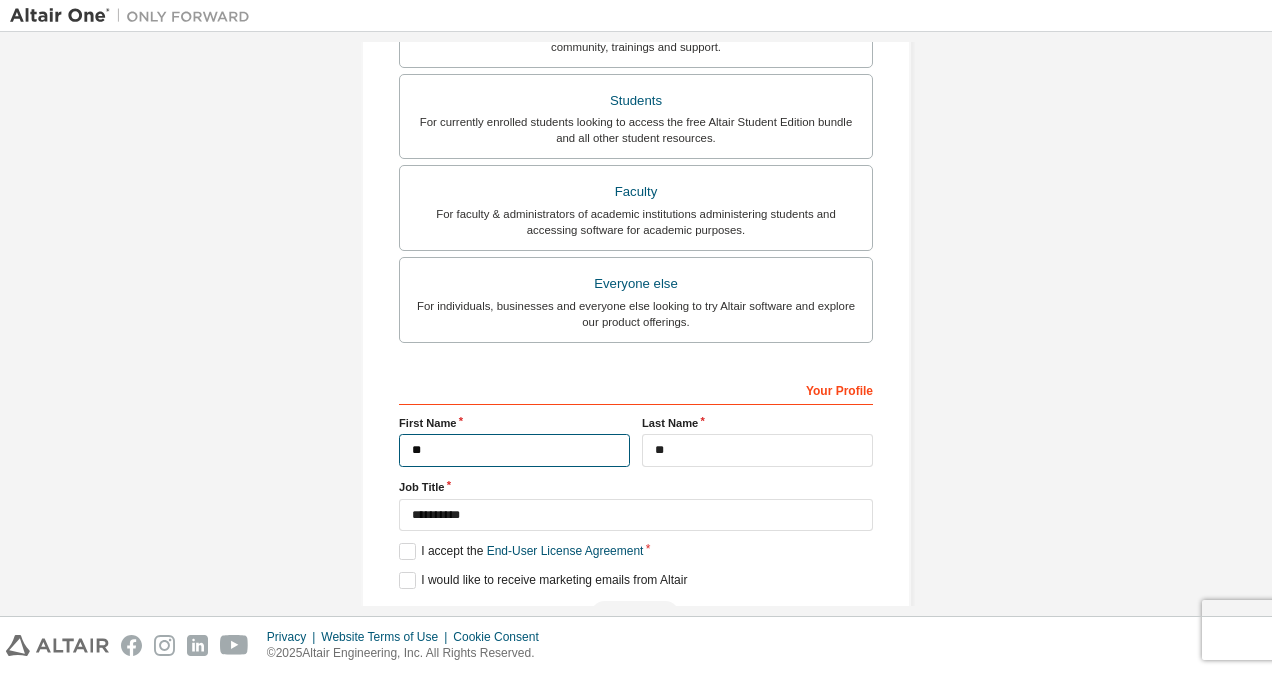 click on "**" at bounding box center [514, 450] 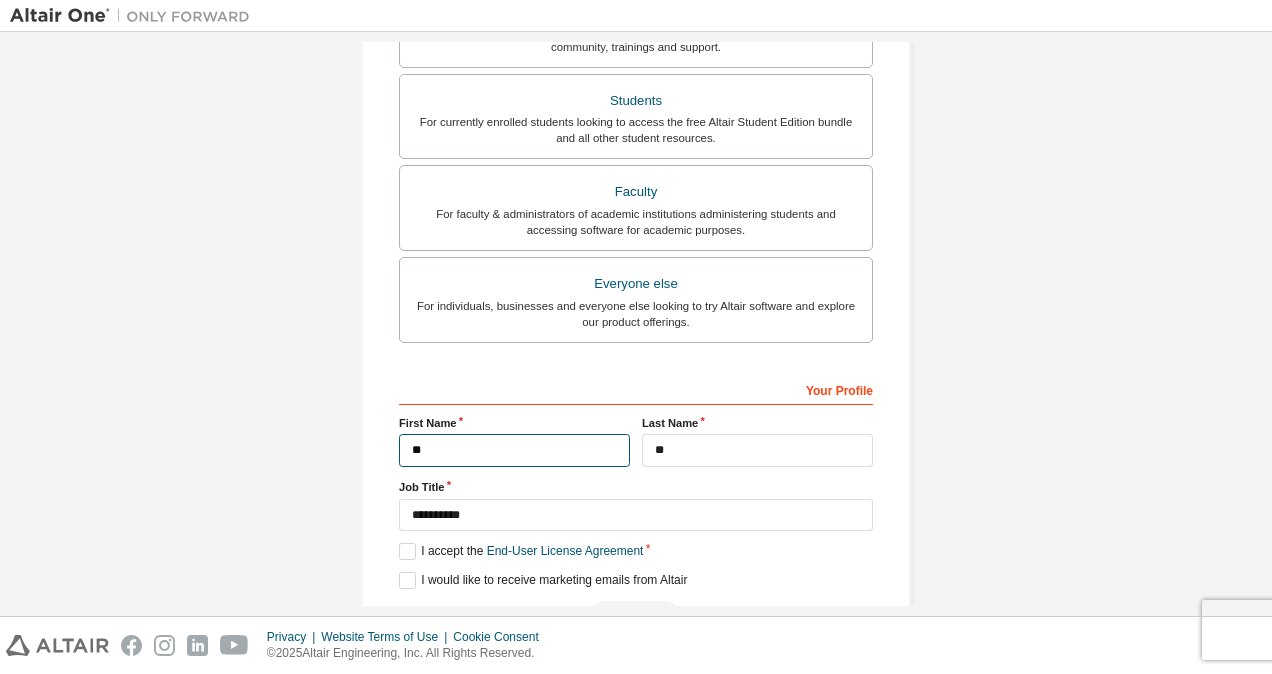 type on "*" 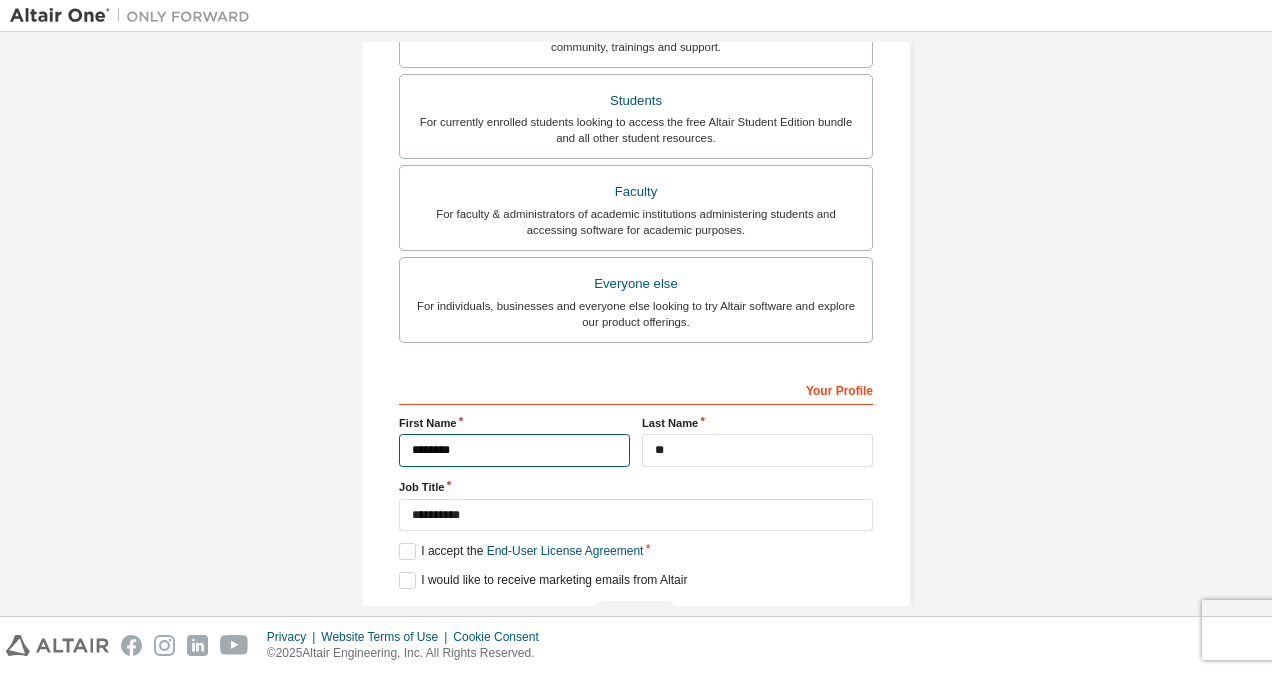 type on "********" 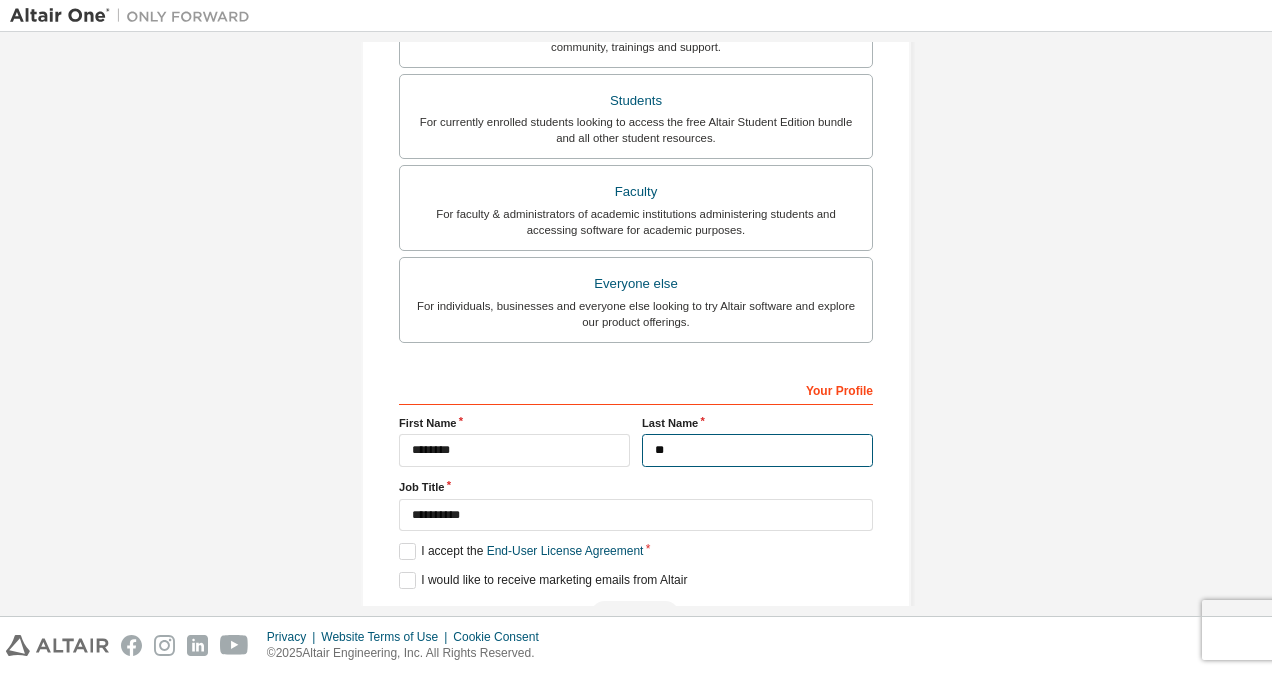 click on "**" at bounding box center (757, 450) 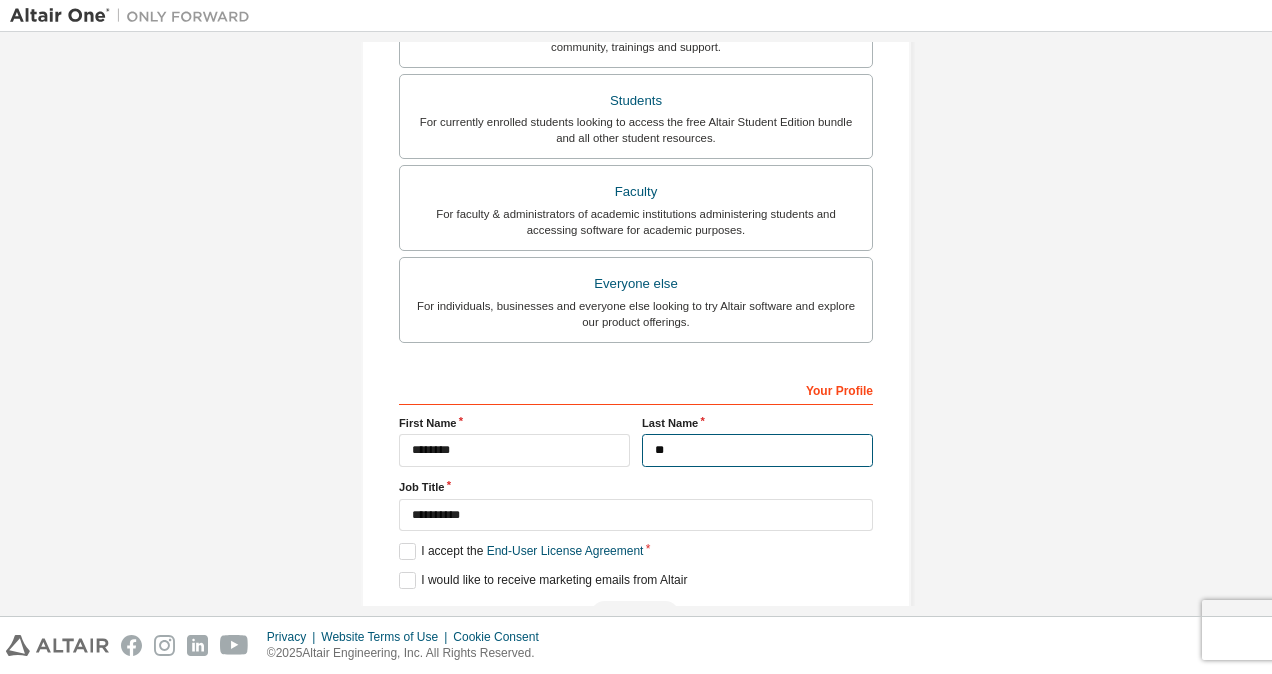 type on "*" 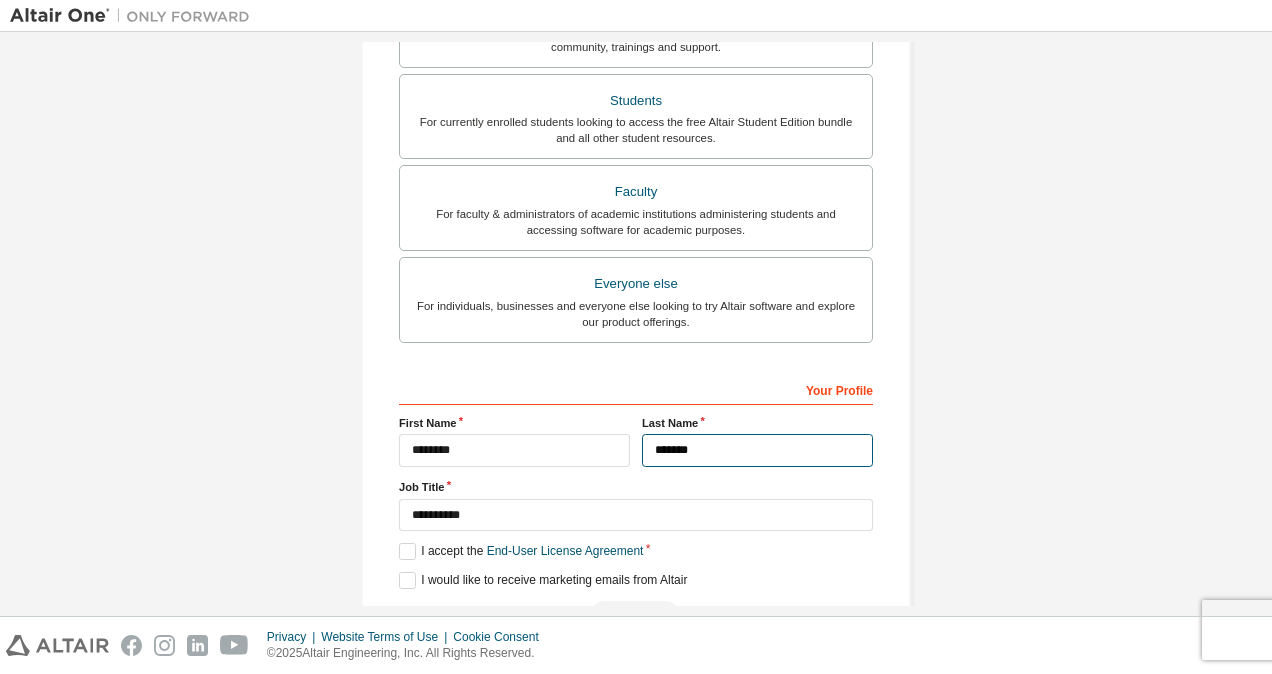 type on "*******" 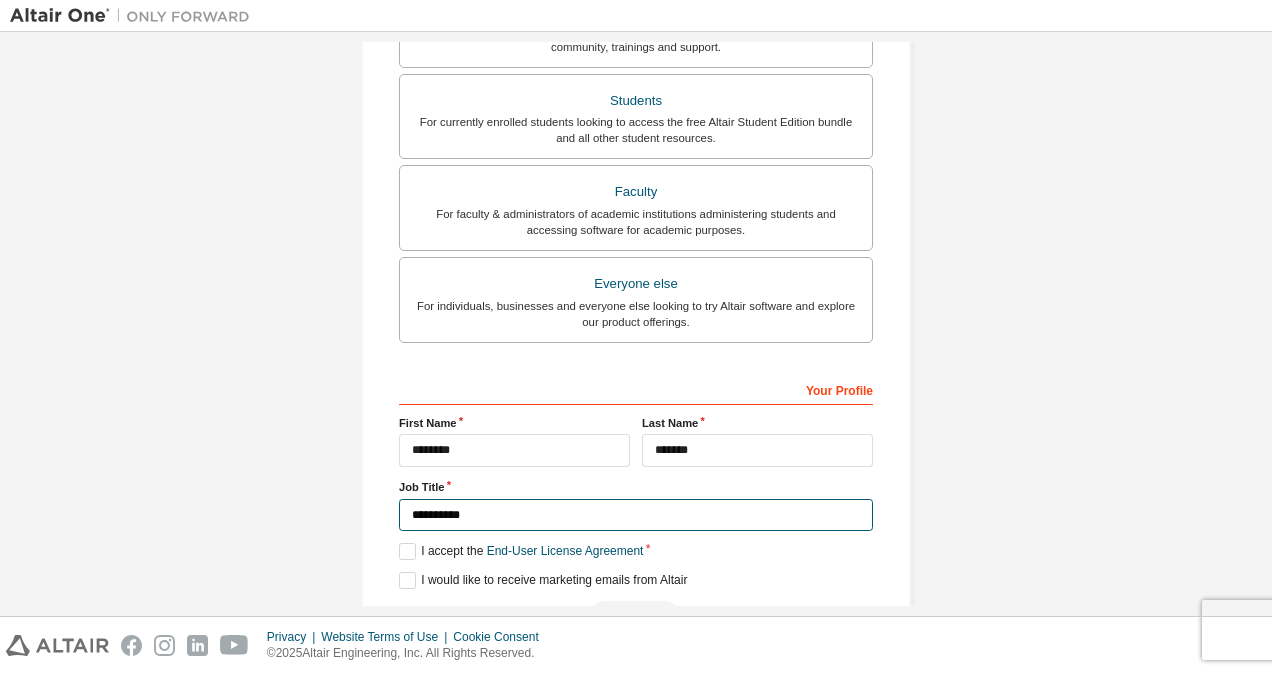 click on "**********" at bounding box center [636, 515] 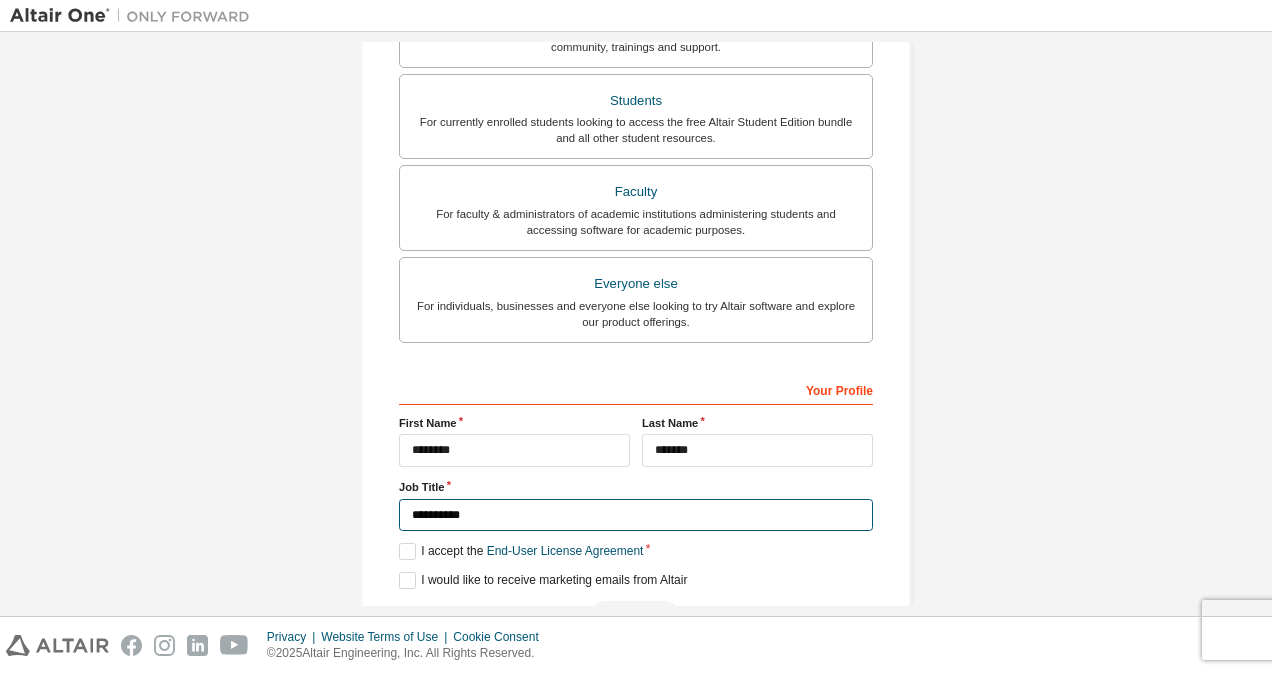 drag, startPoint x: 594, startPoint y: 510, endPoint x: 296, endPoint y: 475, distance: 300.04834 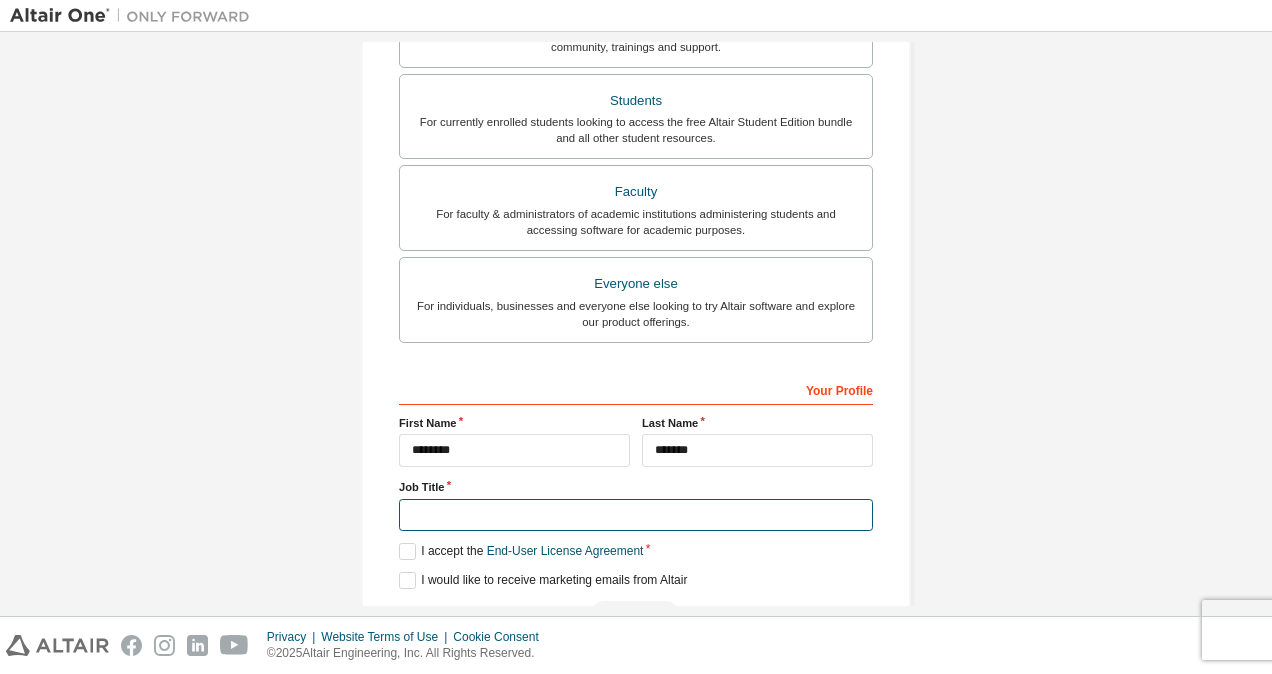 click at bounding box center [636, 515] 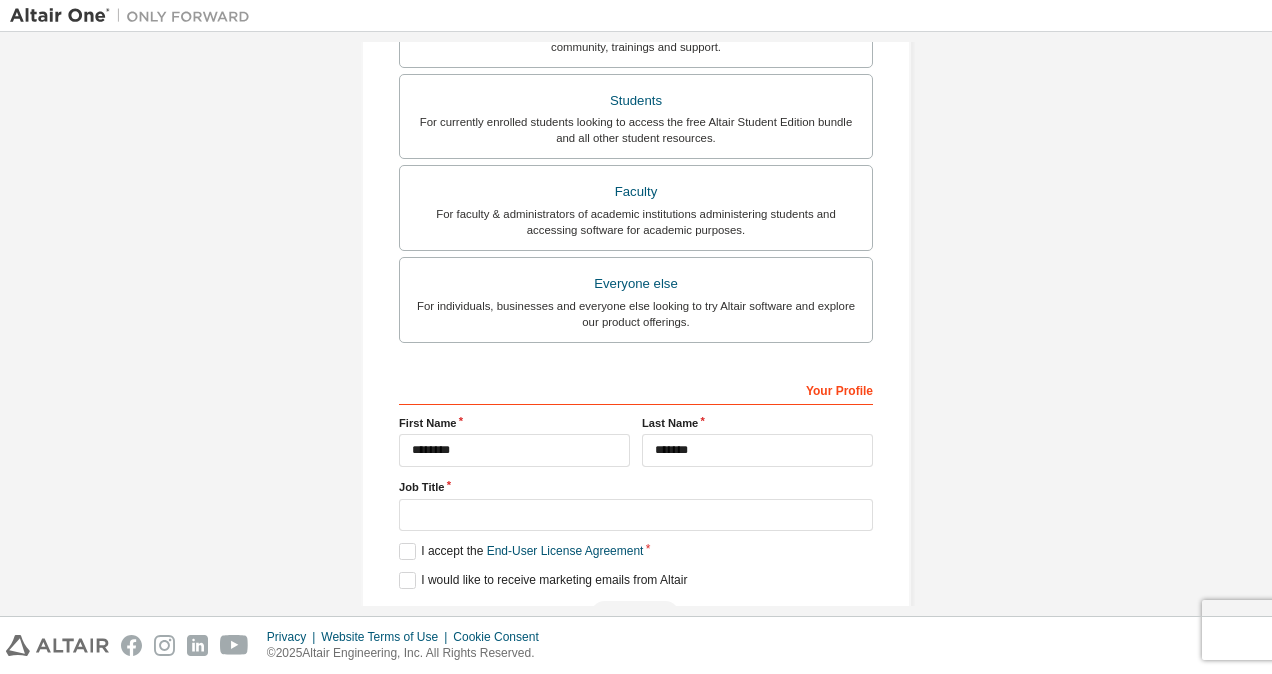 click on "**********" at bounding box center (636, 105) 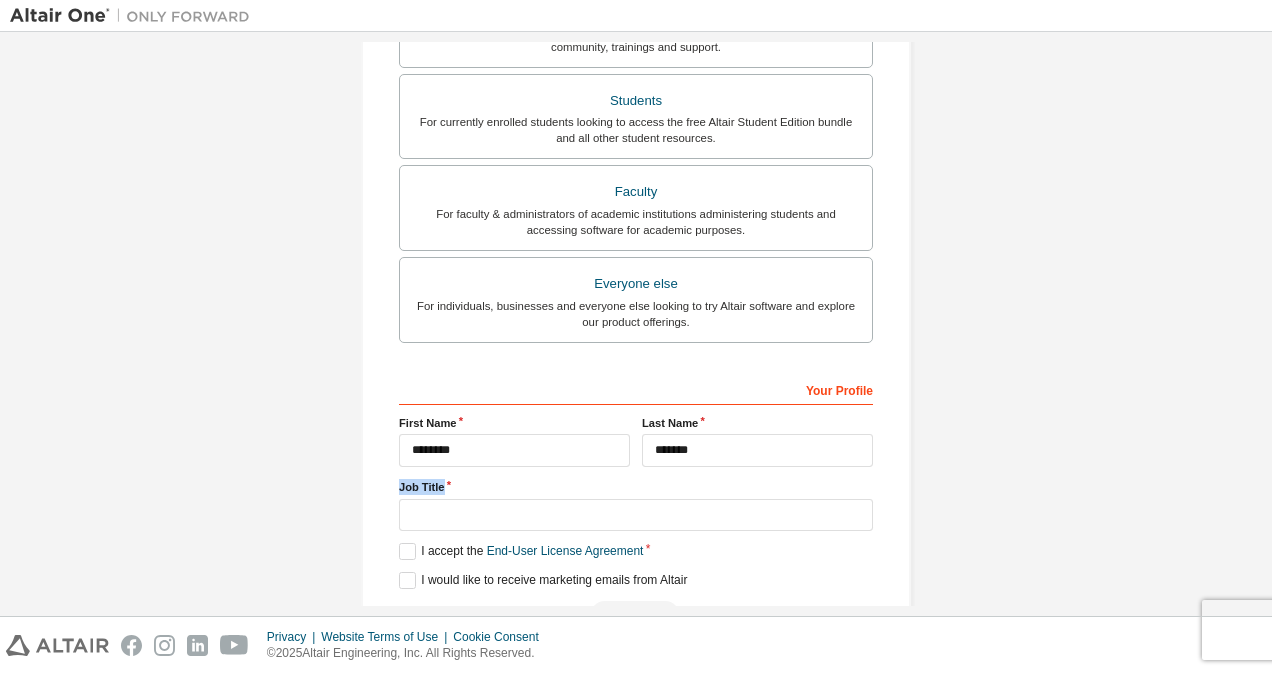 drag, startPoint x: 442, startPoint y: 484, endPoint x: 365, endPoint y: 468, distance: 78.64477 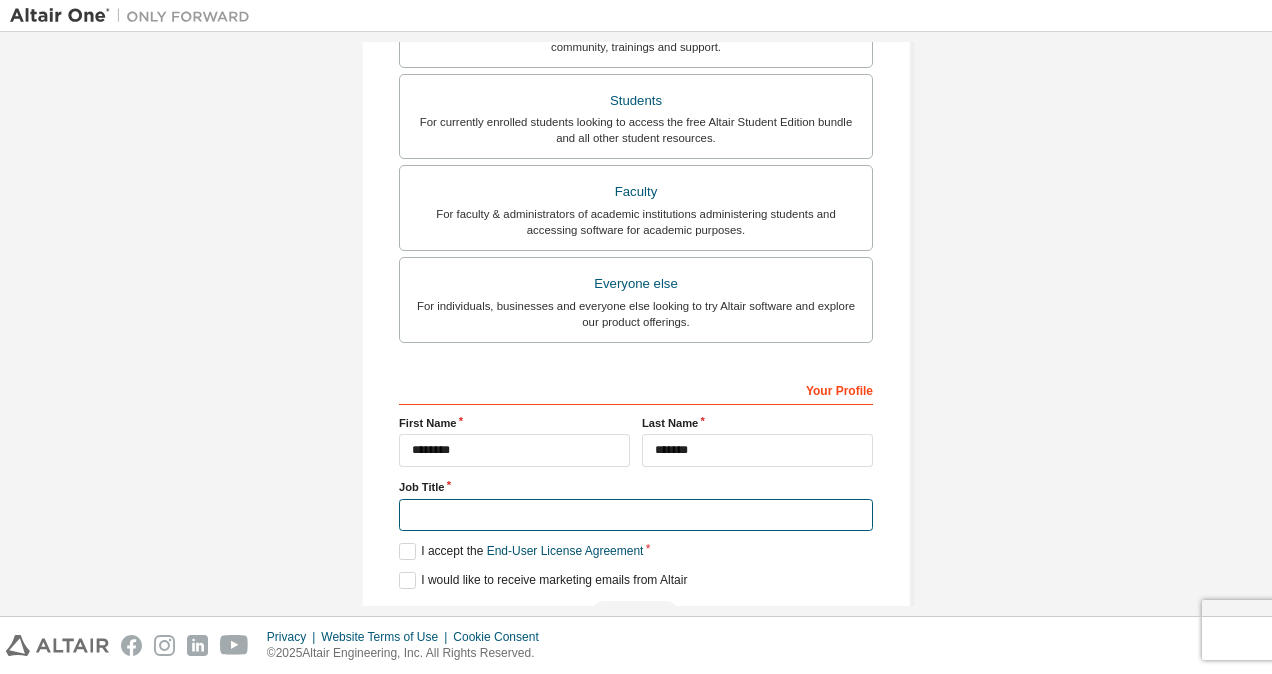 click at bounding box center (636, 515) 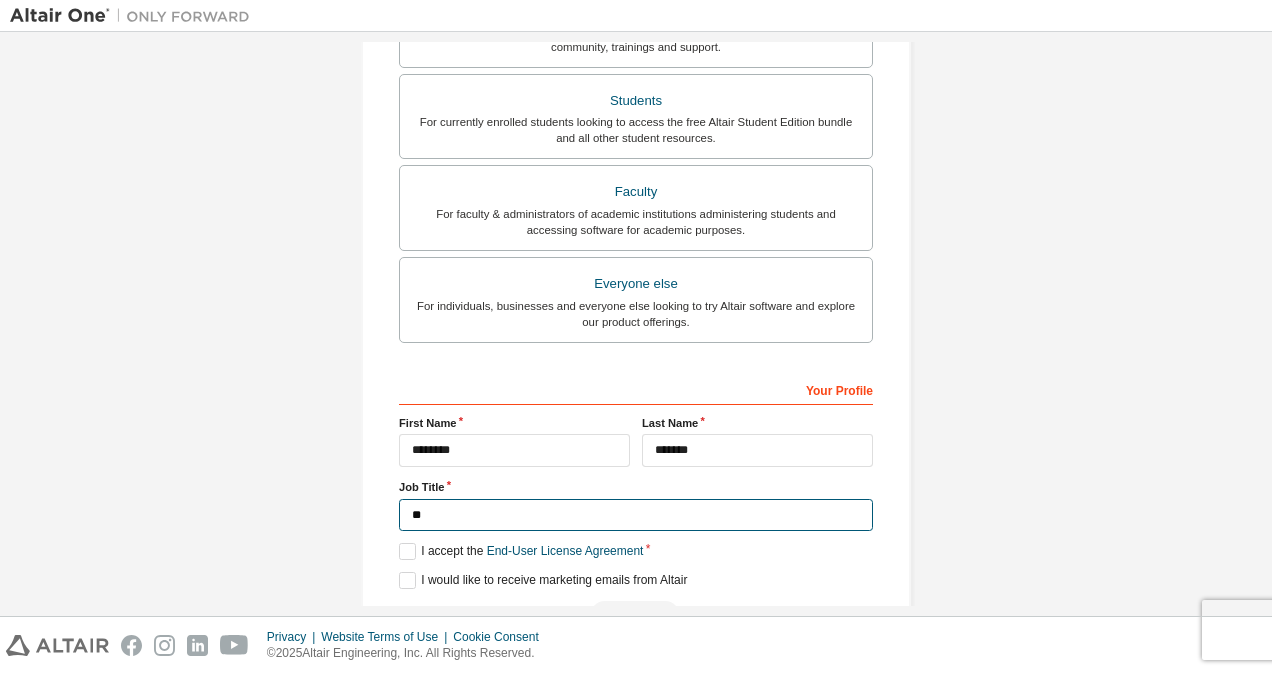 type on "*" 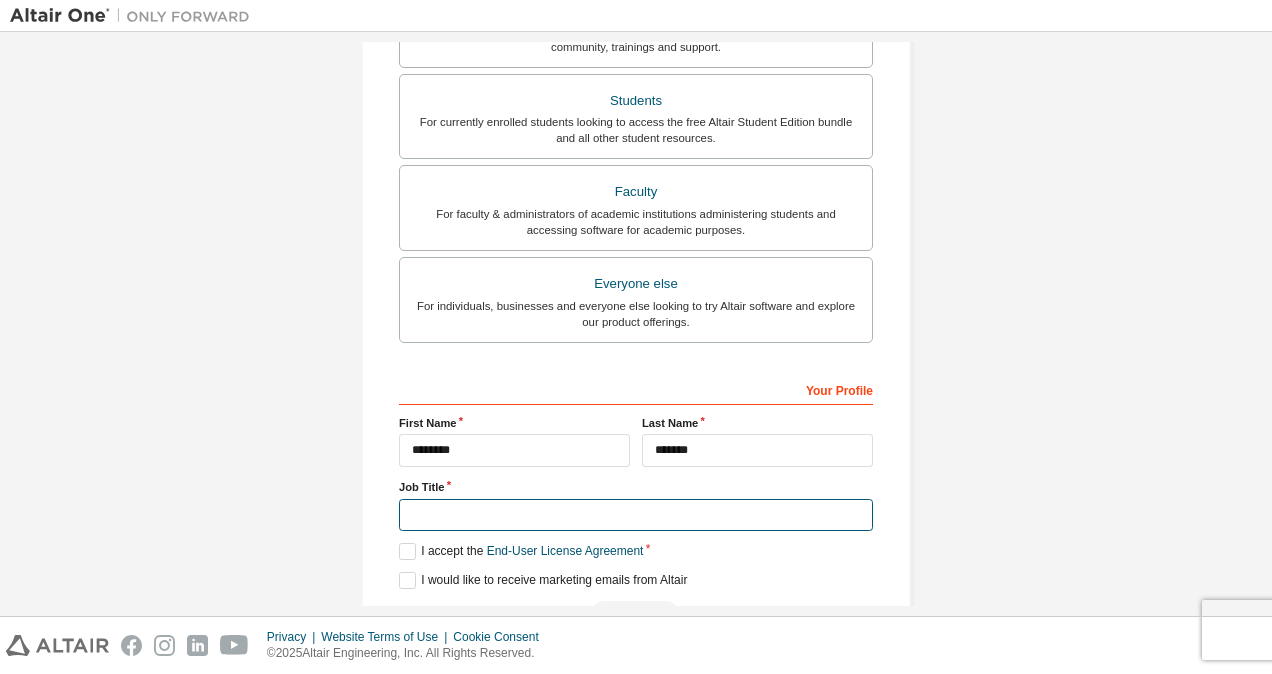 click at bounding box center (636, 515) 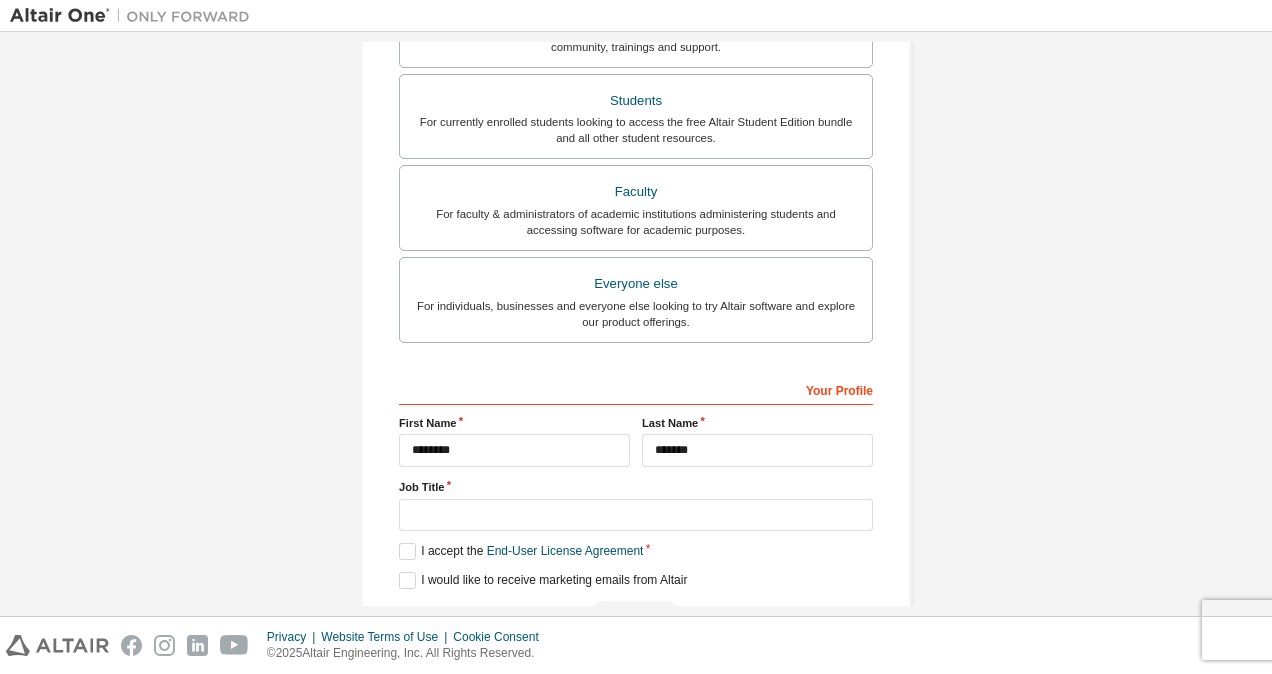 click on "**********" at bounding box center (636, 105) 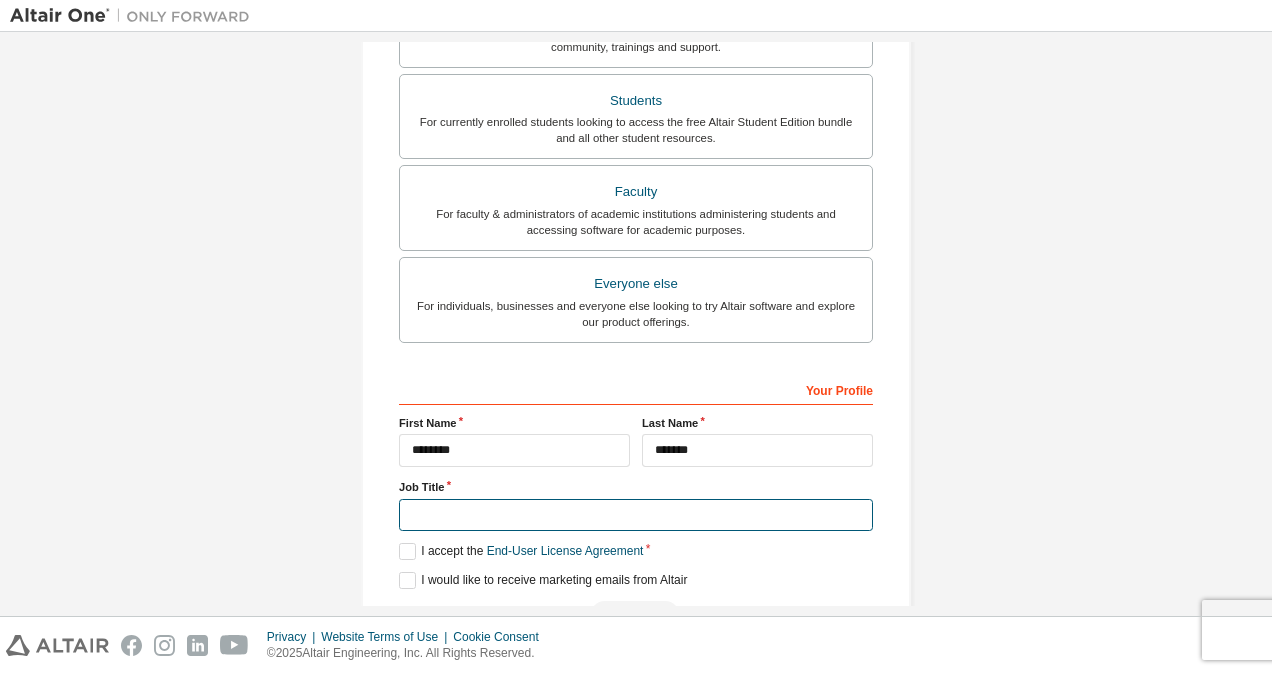 click at bounding box center [636, 515] 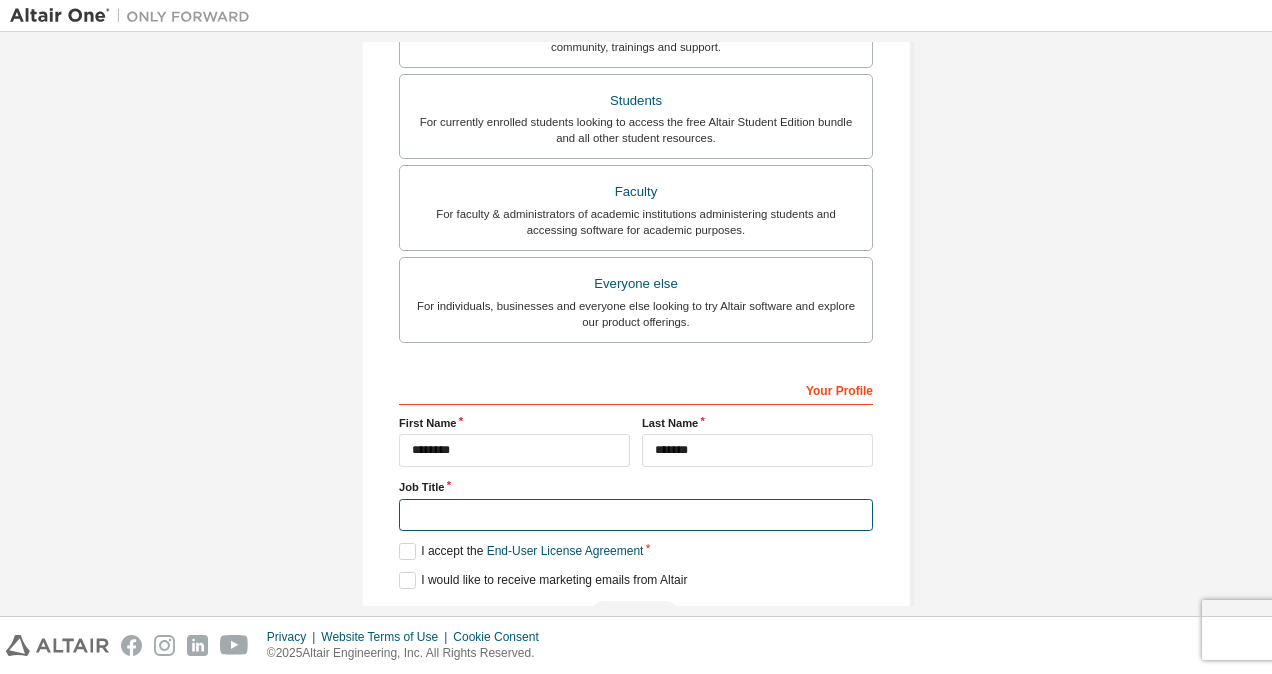 paste on "**********" 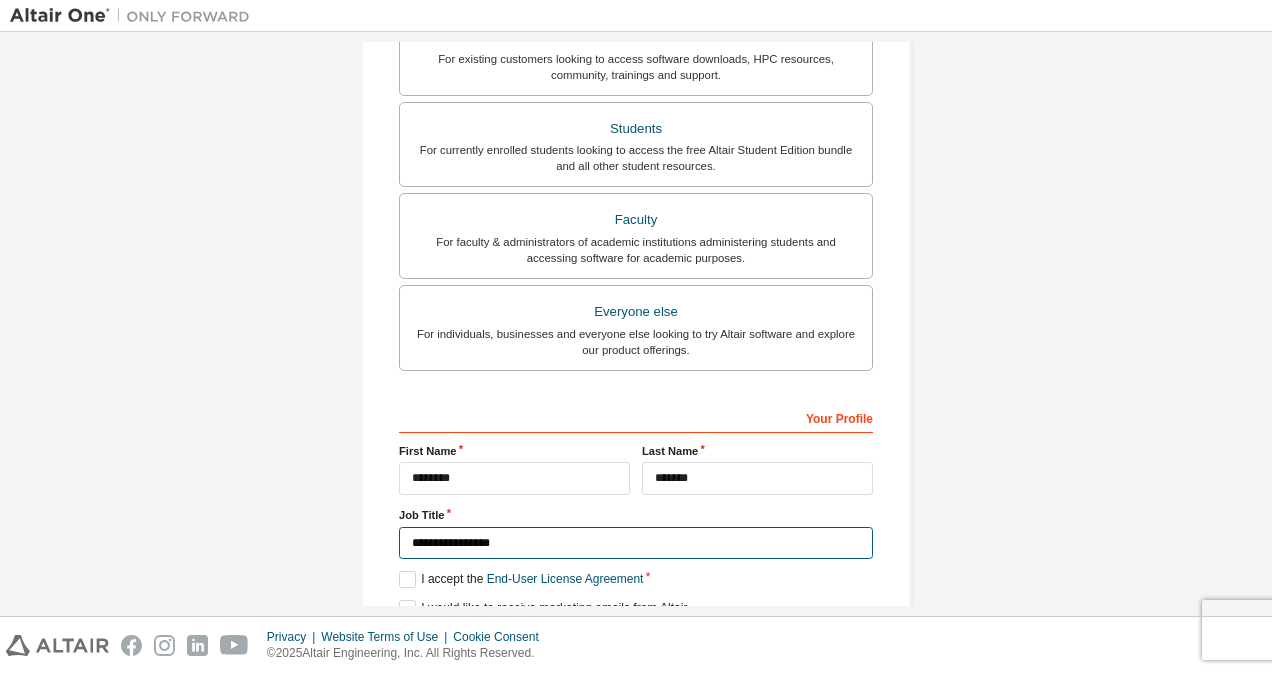 scroll, scrollTop: 558, scrollLeft: 0, axis: vertical 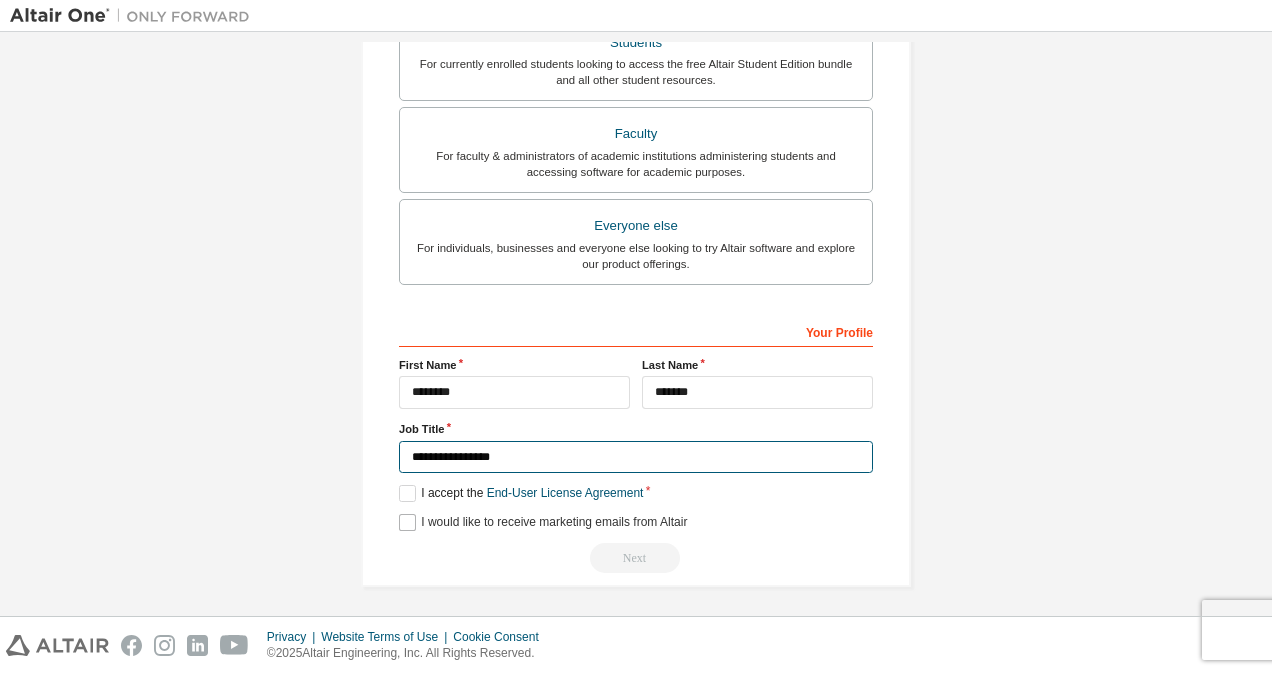 type on "**********" 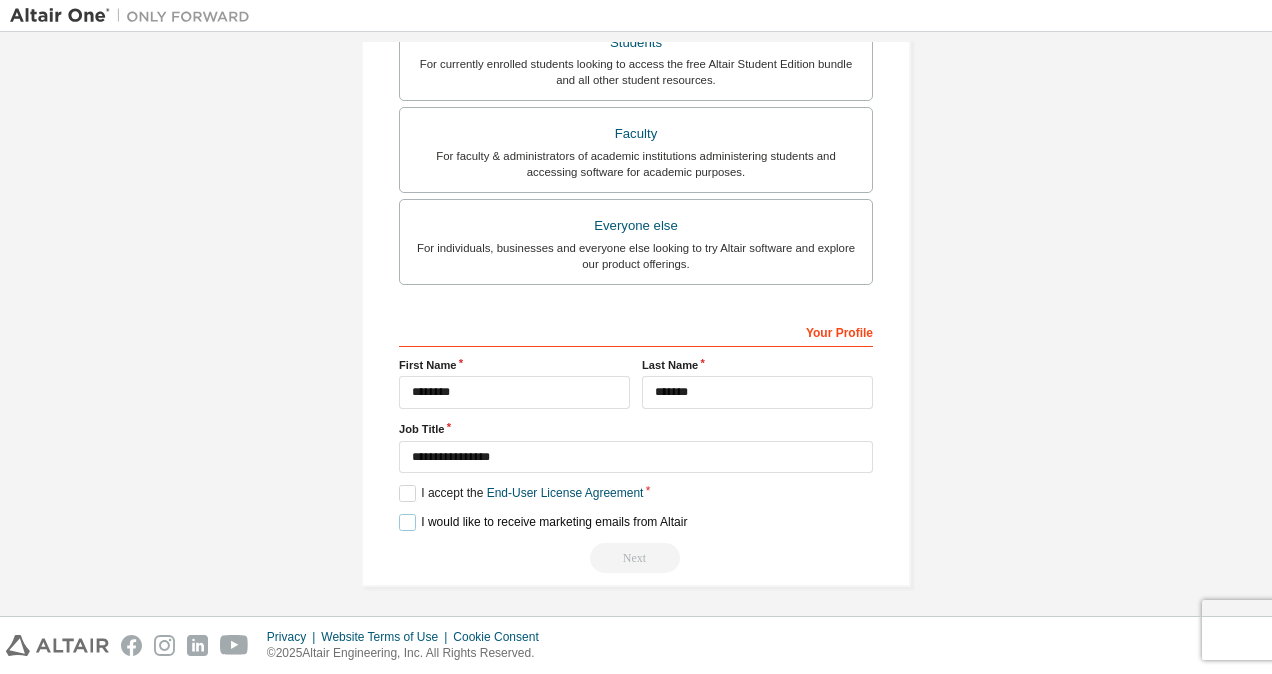 click on "I would like to receive marketing emails from Altair" at bounding box center [543, 522] 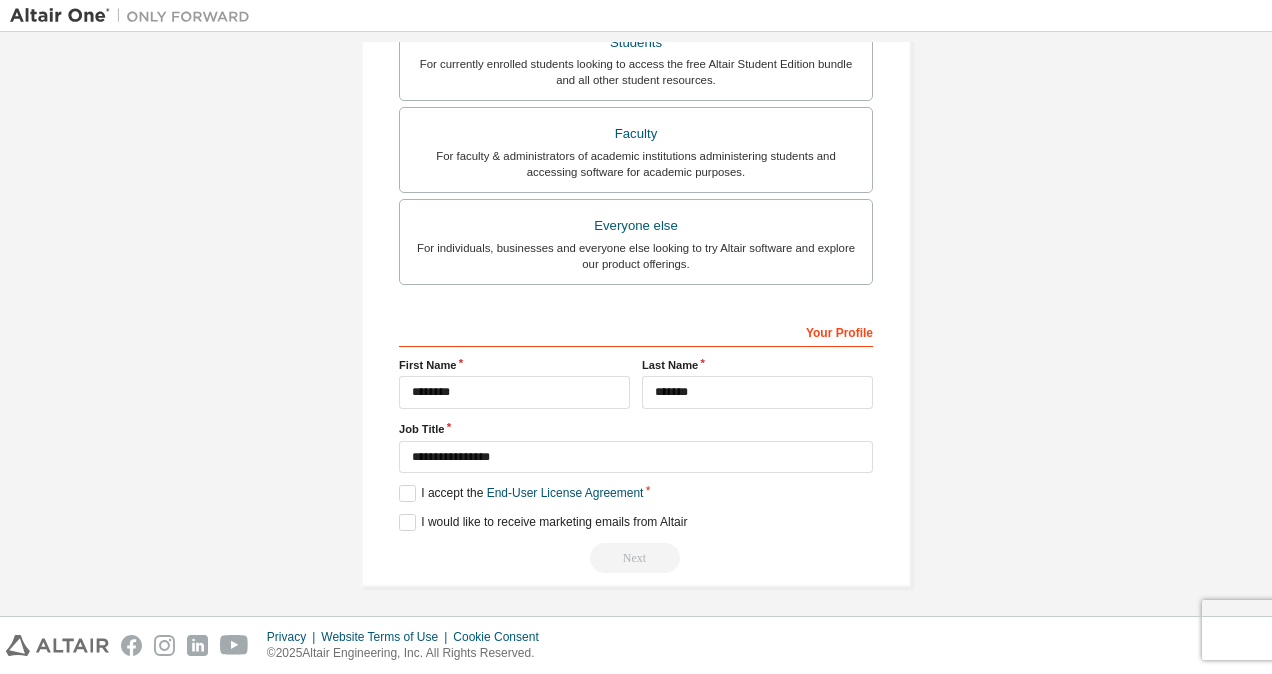 click on "**********" at bounding box center (636, 444) 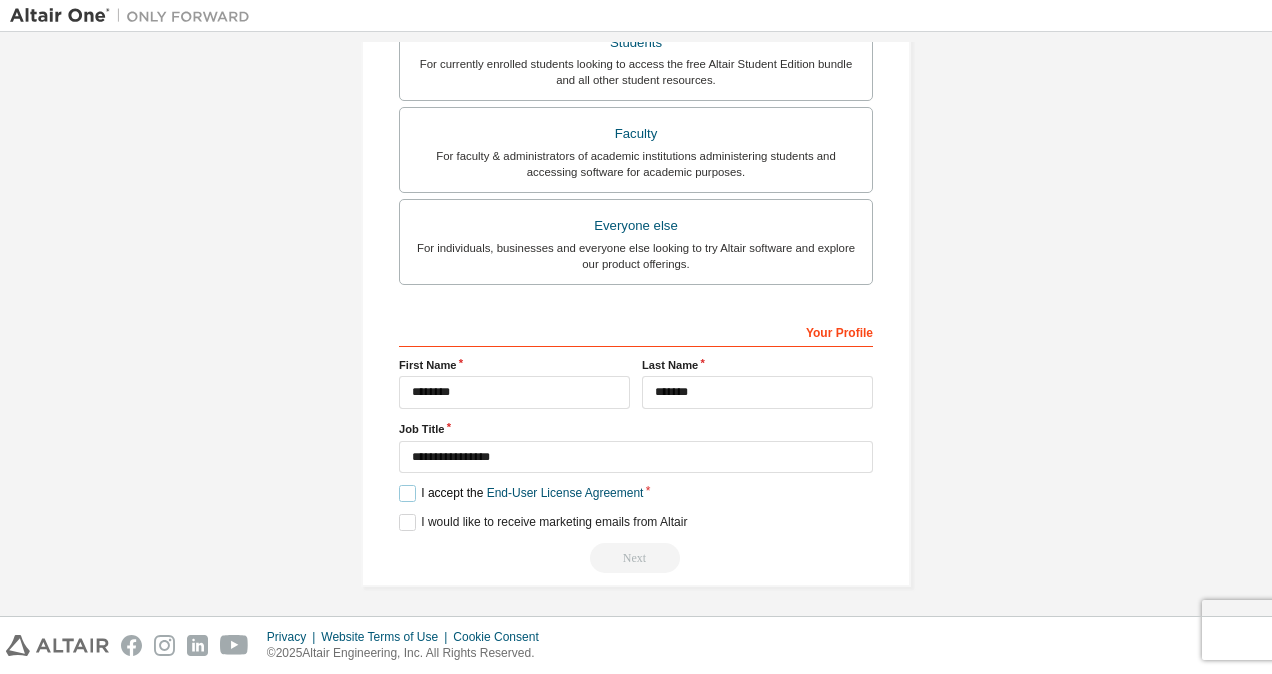 click on "I accept the    End-User License Agreement" at bounding box center (521, 493) 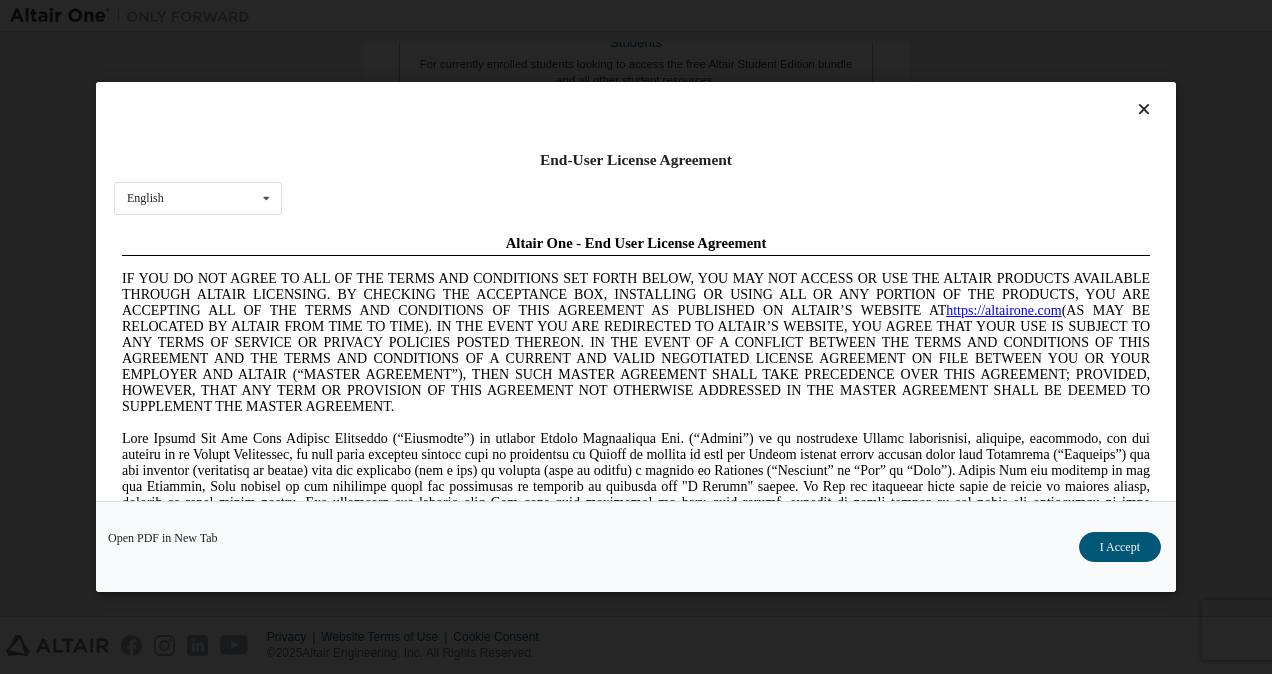 scroll, scrollTop: 0, scrollLeft: 0, axis: both 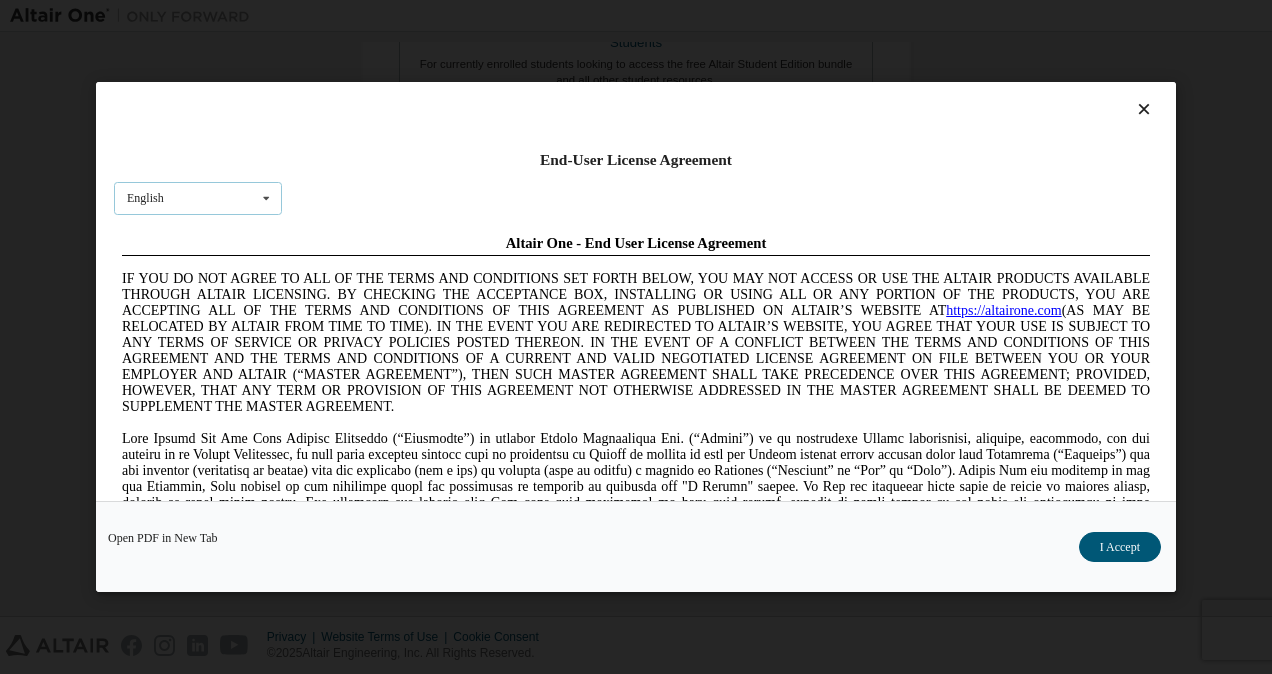 click at bounding box center [266, 198] 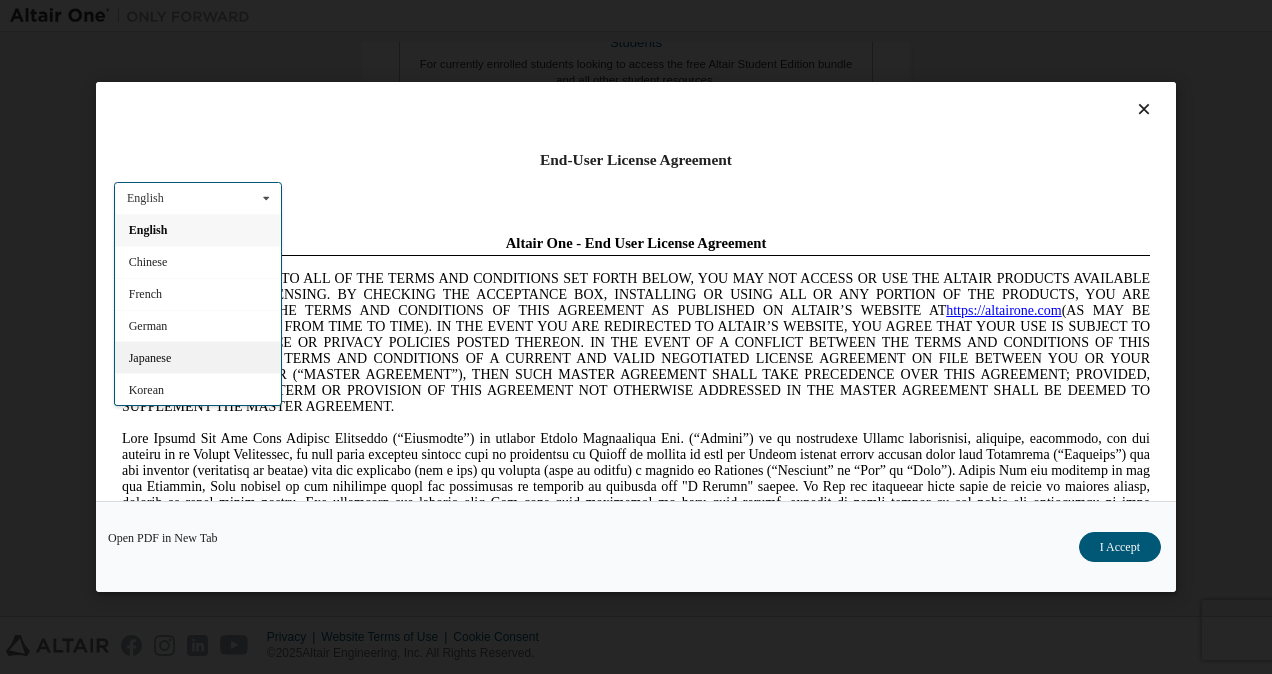 click on "Japanese" at bounding box center [198, 357] 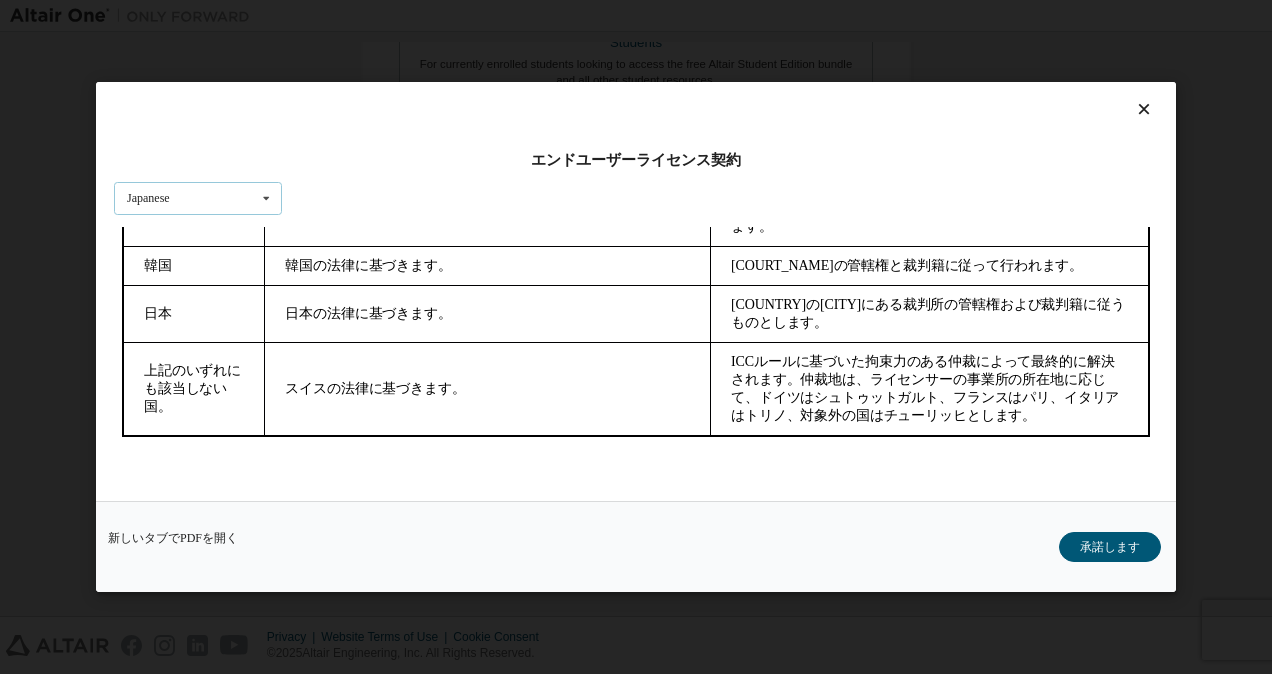 scroll, scrollTop: 6800, scrollLeft: 0, axis: vertical 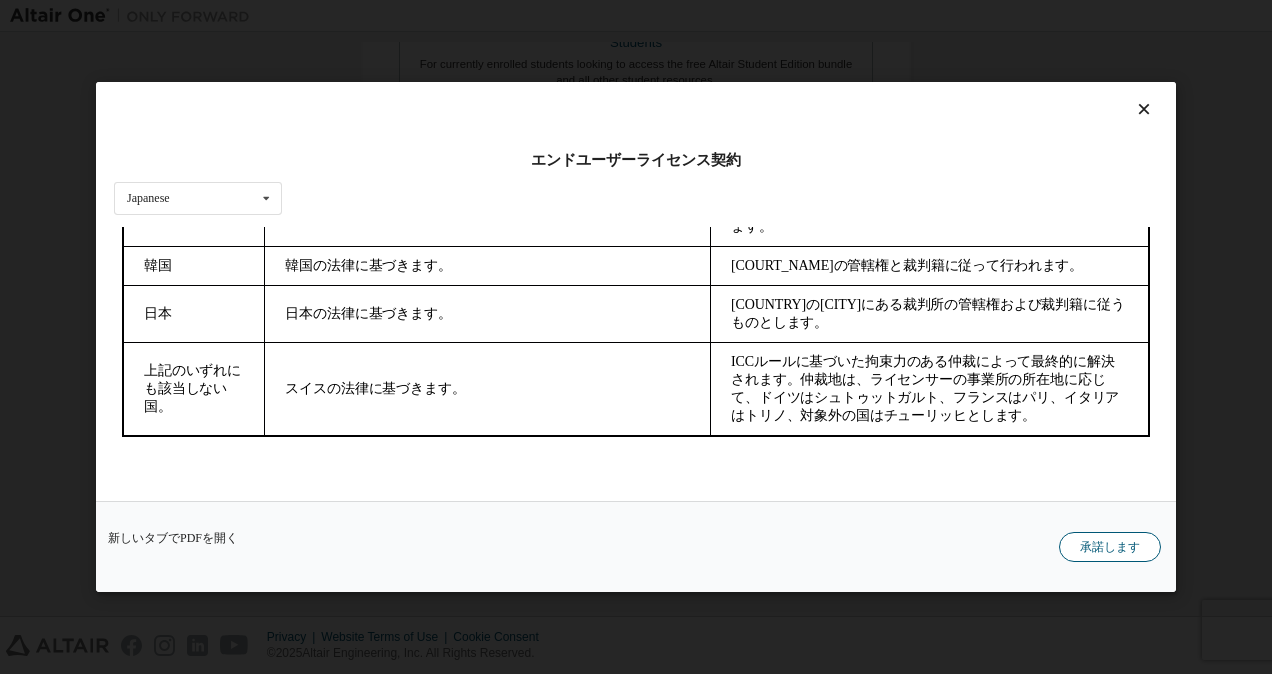 click on "承諾します" at bounding box center (1110, 547) 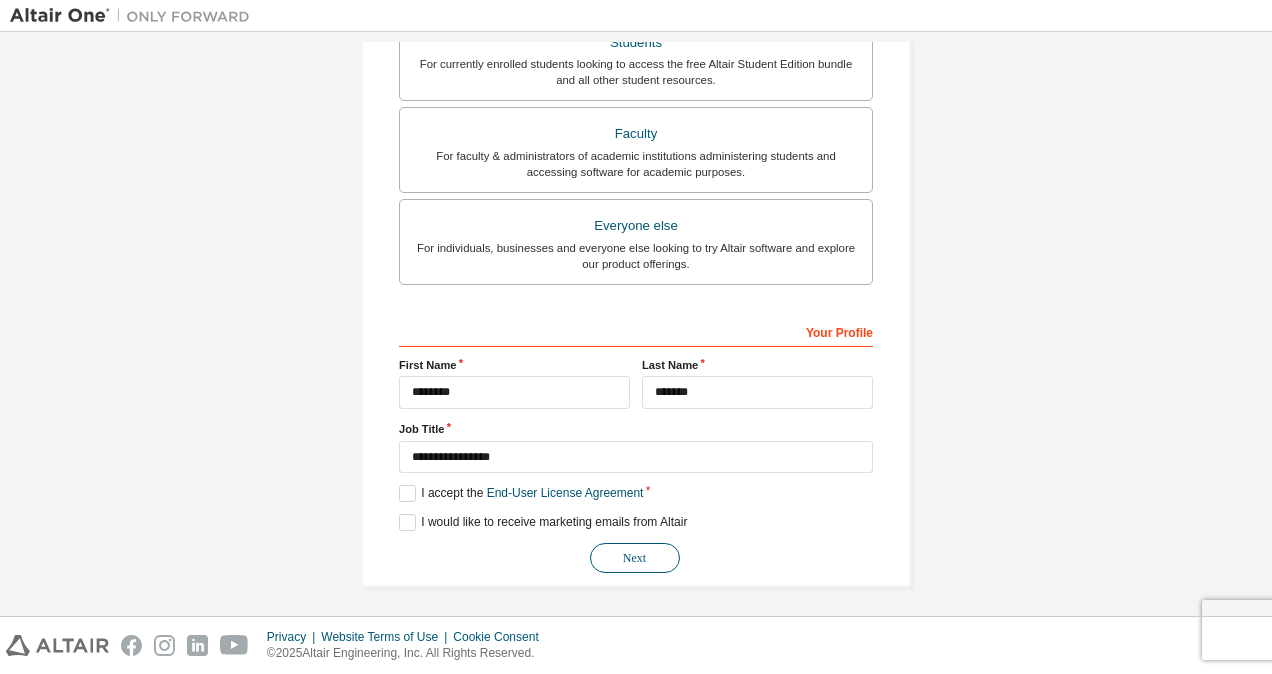 click on "Next" at bounding box center [635, 558] 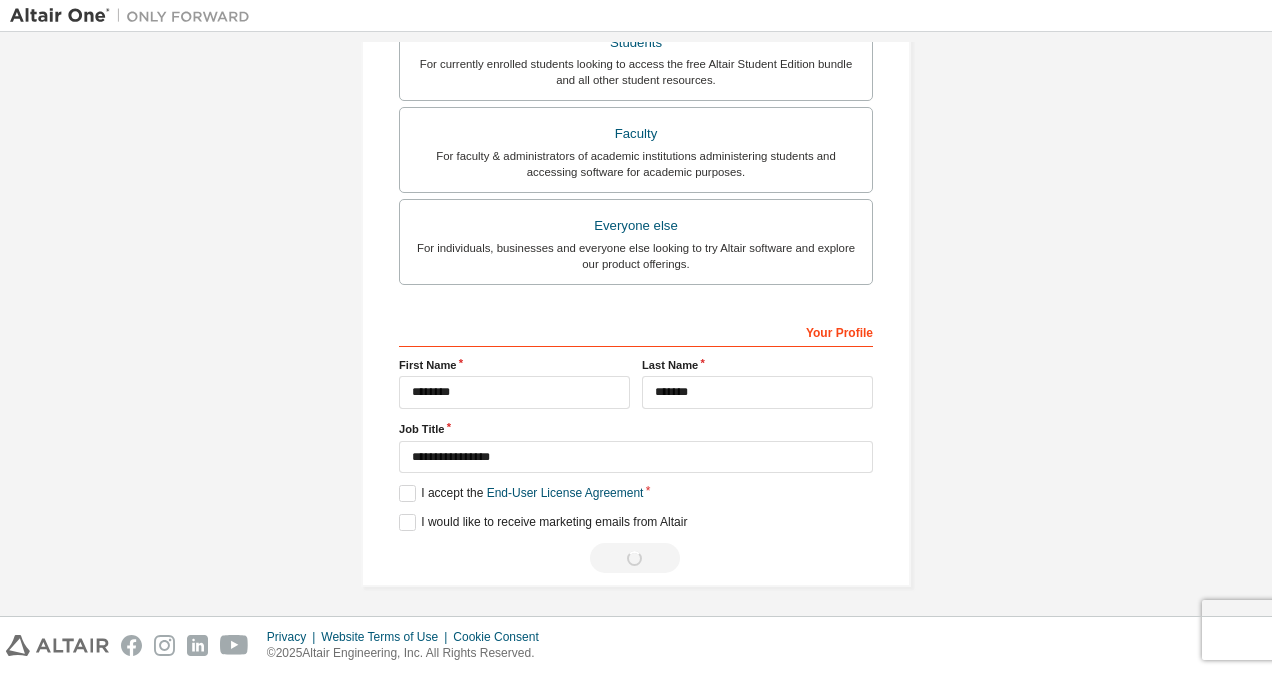 scroll, scrollTop: 0, scrollLeft: 0, axis: both 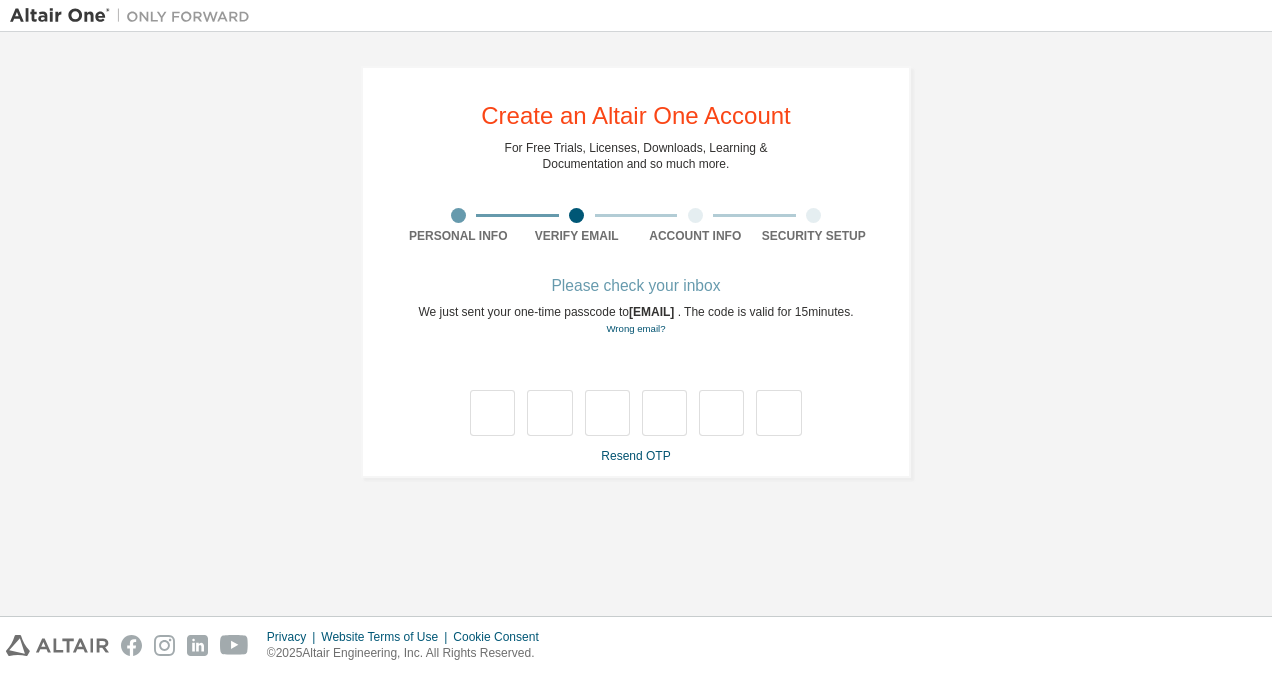 type on "*" 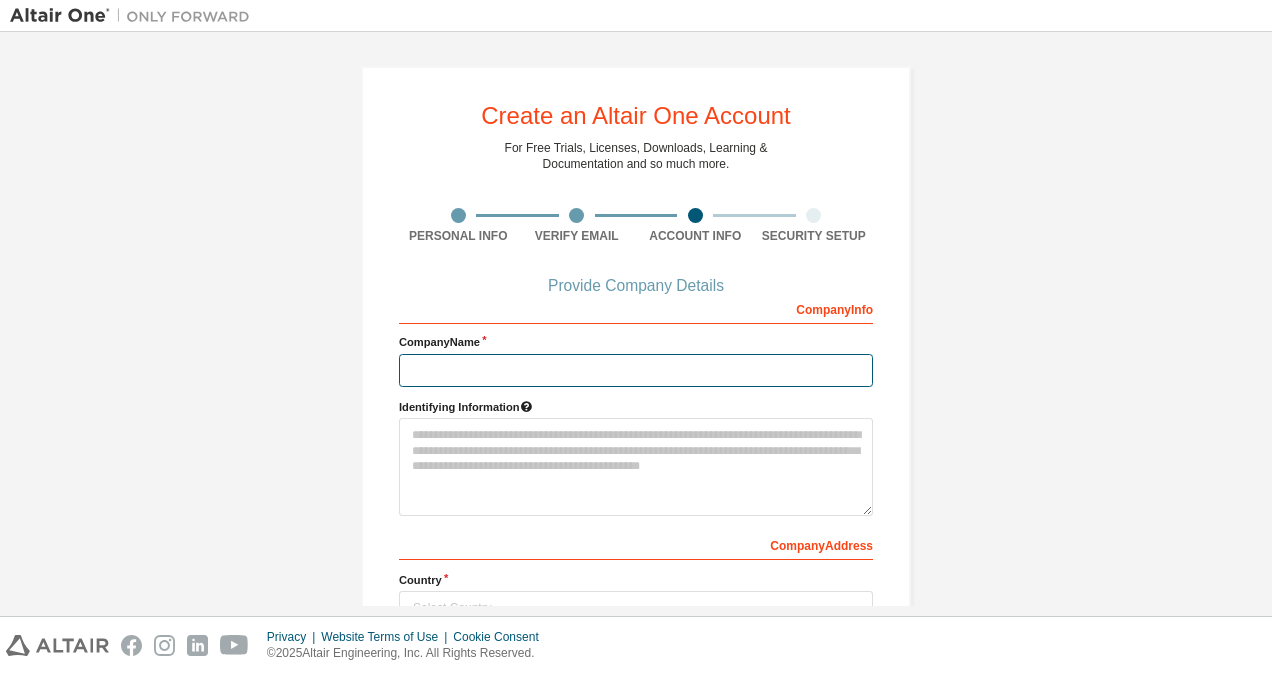 click at bounding box center [636, 370] 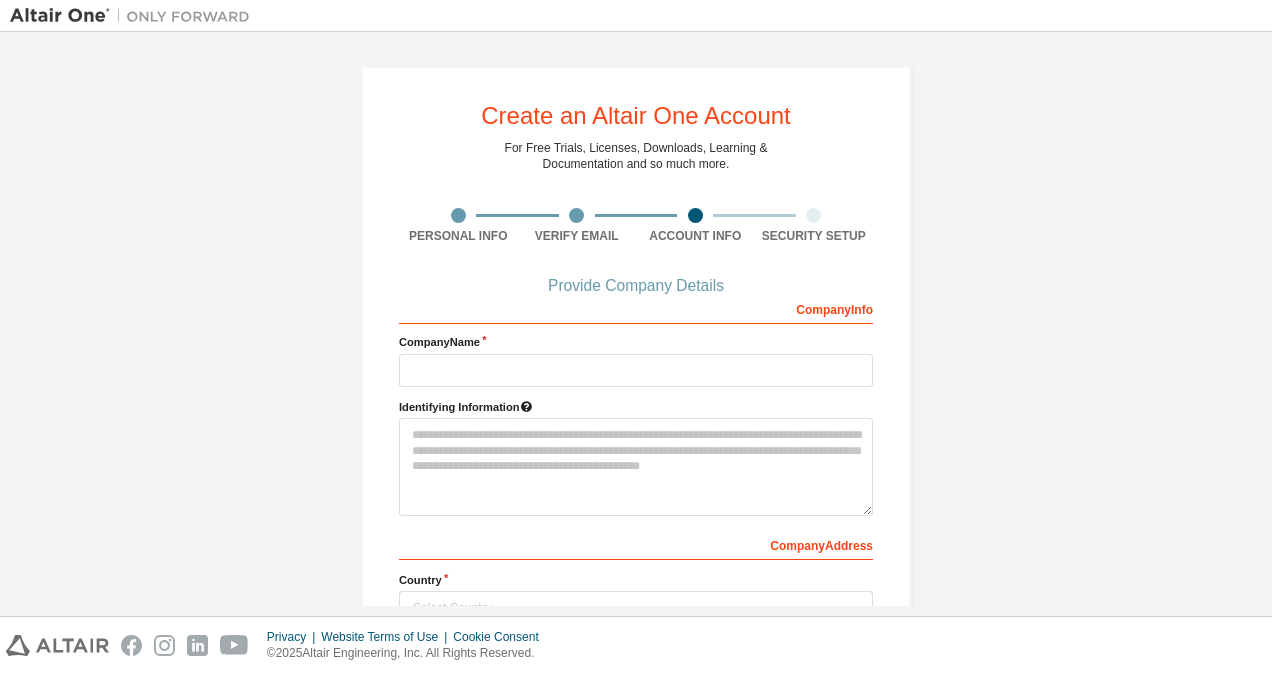 click on "Create an Altair One Account For Free Trials, Licenses, Downloads, Learning &  Documentation and so much more. Personal Info Verify Email Account Info Security Setup Provide Company Details Company  Info Company  Name Identifying Information  Company  Address [COUNTRY] Select Country Afghanistan Åland Islands Albania Algeria American Samoa Andorra Angola Anguilla Antarctica Antigua and Barbuda Argentina Armenia Aruba Australia Austria Azerbaijan Bahamas Bahrain Bangladesh Barbados Belgium Belize Benin Bermuda Bhutan Bolivia (Plurinational State of) Bonaire, Sint Eustatius and Saba Bosnia and Herzegovina Botswana Bouvet Island Brazil British Indian Ocean Territory Brunei Darussalam Bulgaria Burkina Faso Burundi Cabo Verde Cambodia Cameroon Canada Cayman Islands Central African Republic Chad Chile China Christmas Island Cocos (Keeling) Islands Colombia Comoros Congo Congo (Democratic Republic of the) Cook Islands Costa Rica Côte d'Ivoire Croatia Curaçao Cyprus Czech Republic Denmark Djibouti Dominica Ecuador" at bounding box center (636, 508) 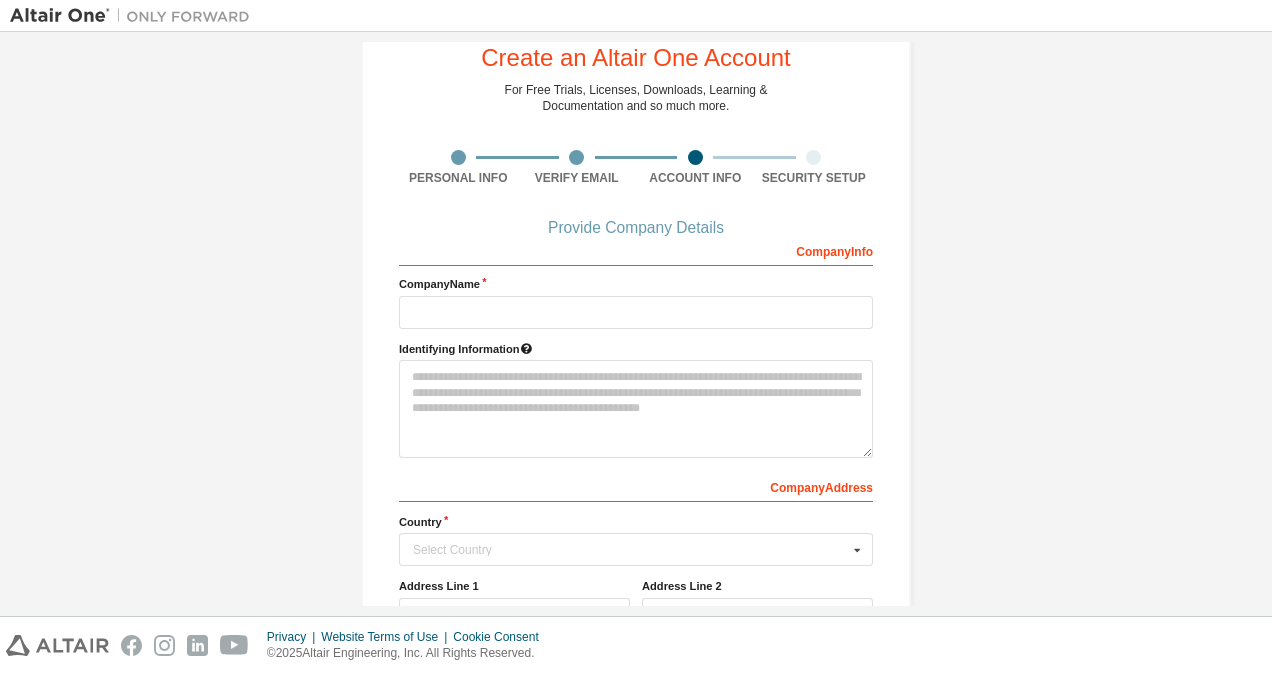 scroll, scrollTop: 100, scrollLeft: 0, axis: vertical 